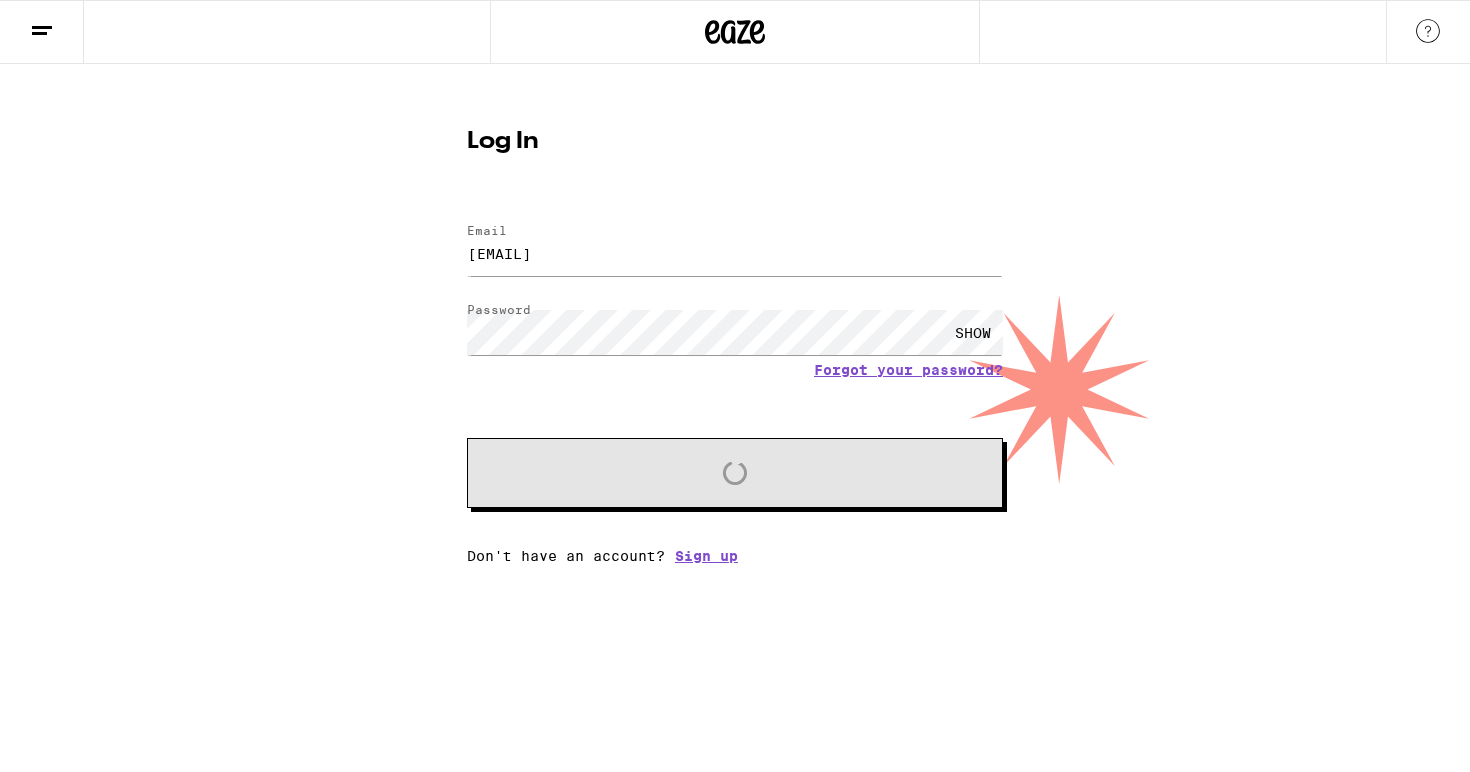 scroll, scrollTop: 0, scrollLeft: 0, axis: both 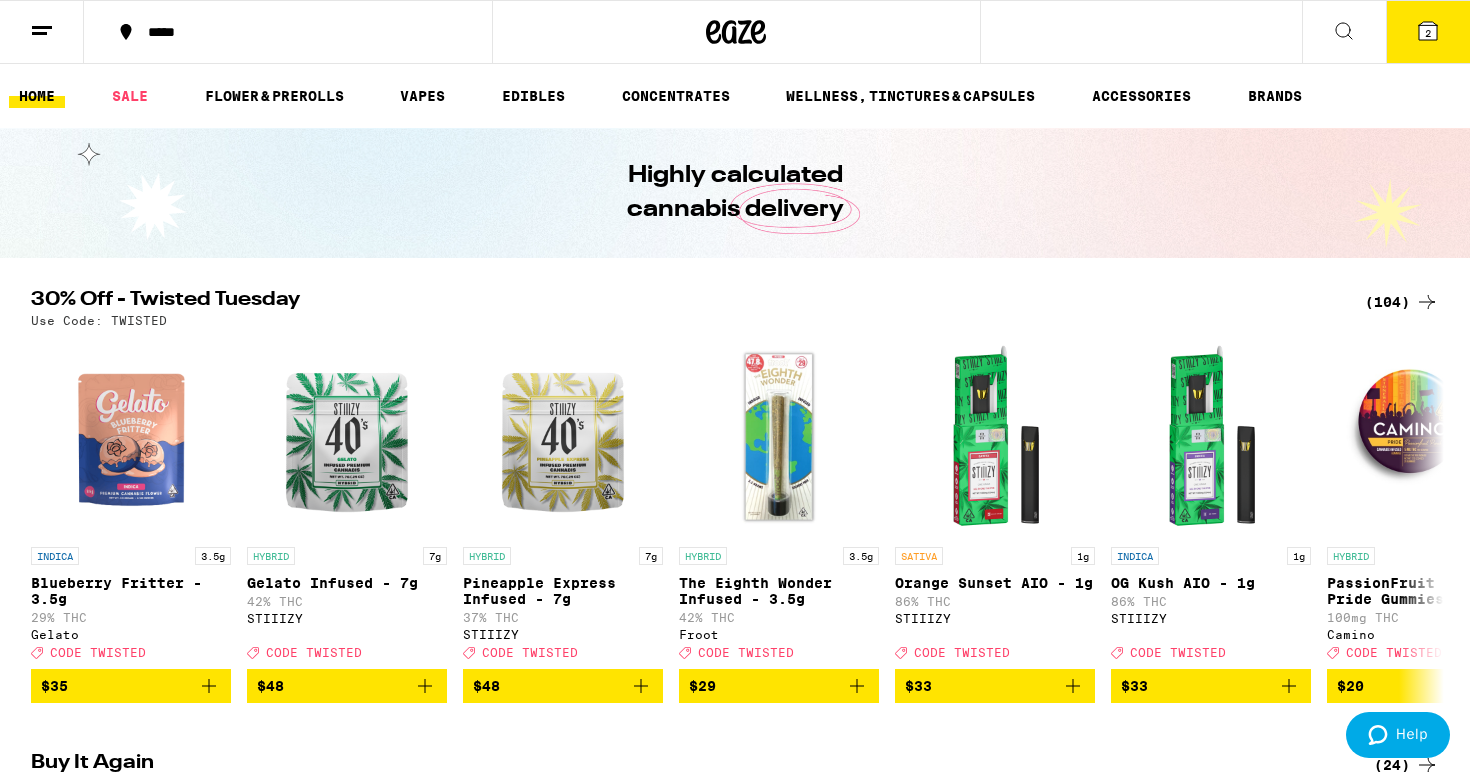 click on "2" at bounding box center [1428, 32] 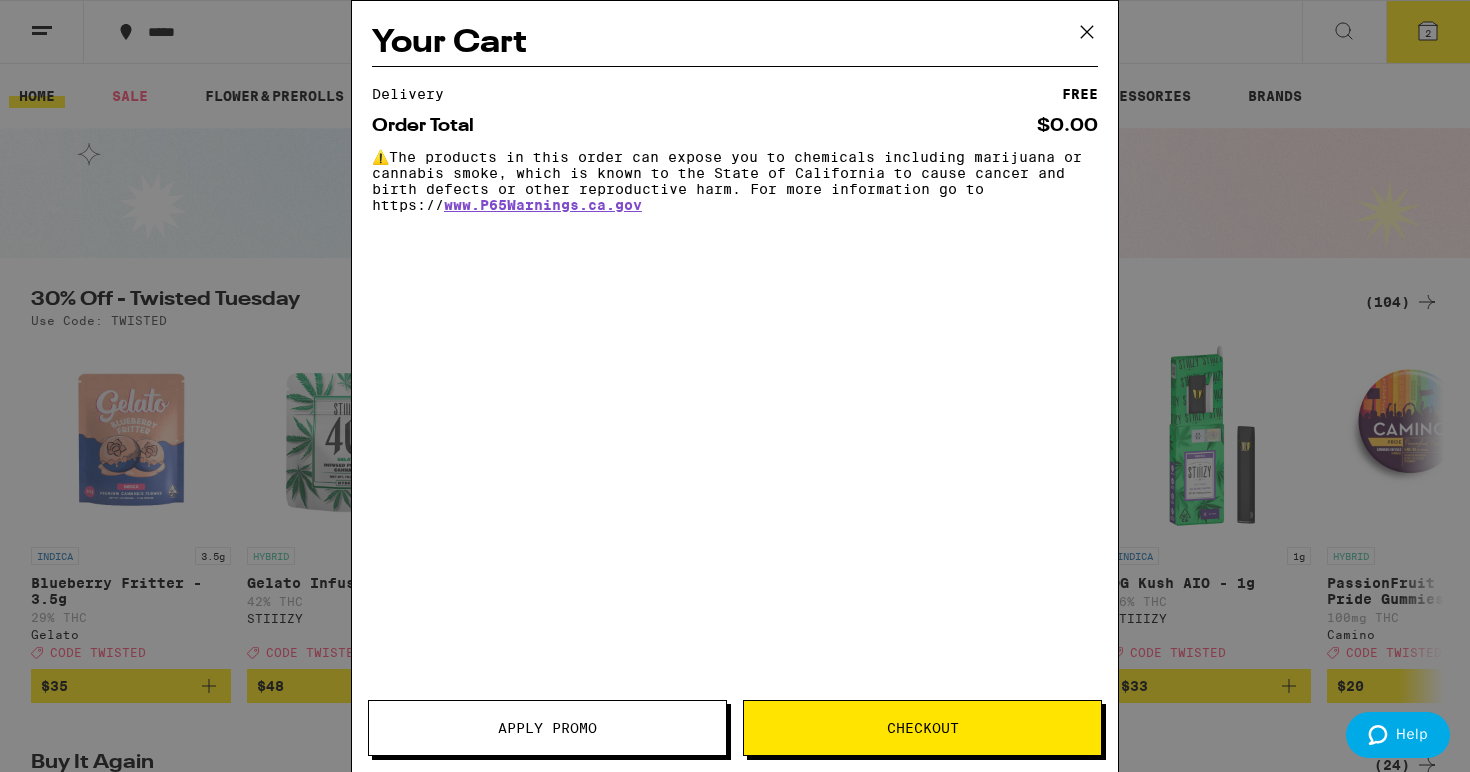 click 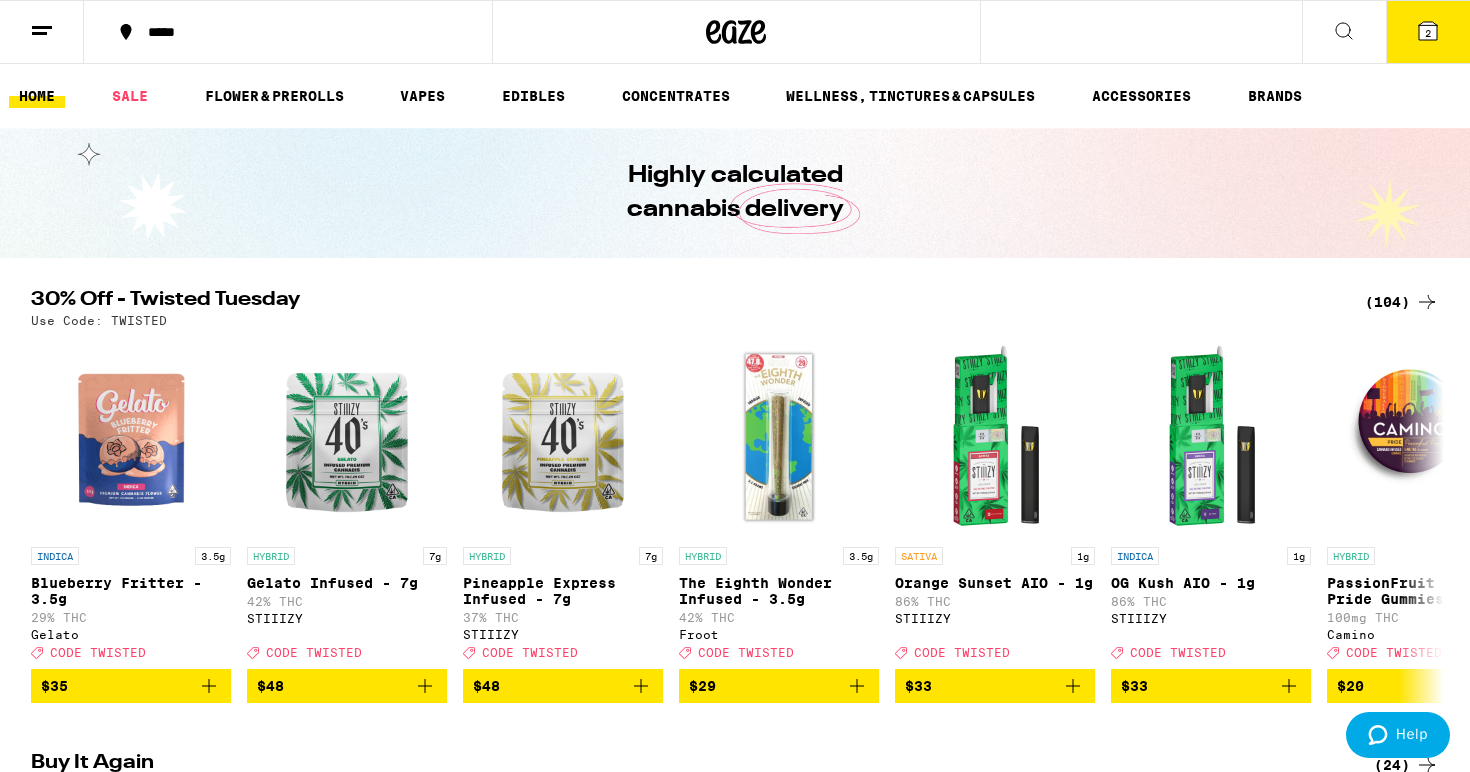 scroll, scrollTop: 0, scrollLeft: 0, axis: both 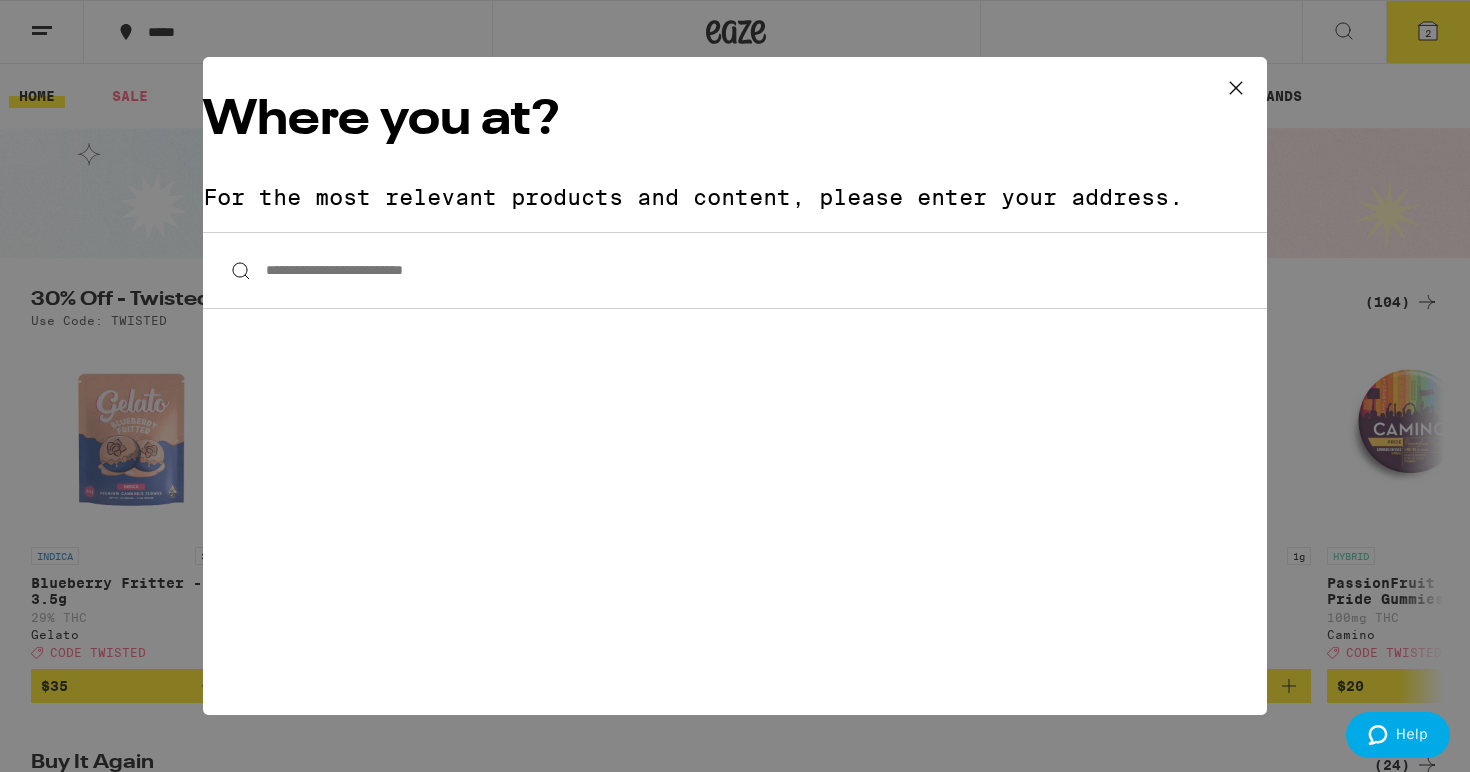 click on "**********" at bounding box center [735, 270] 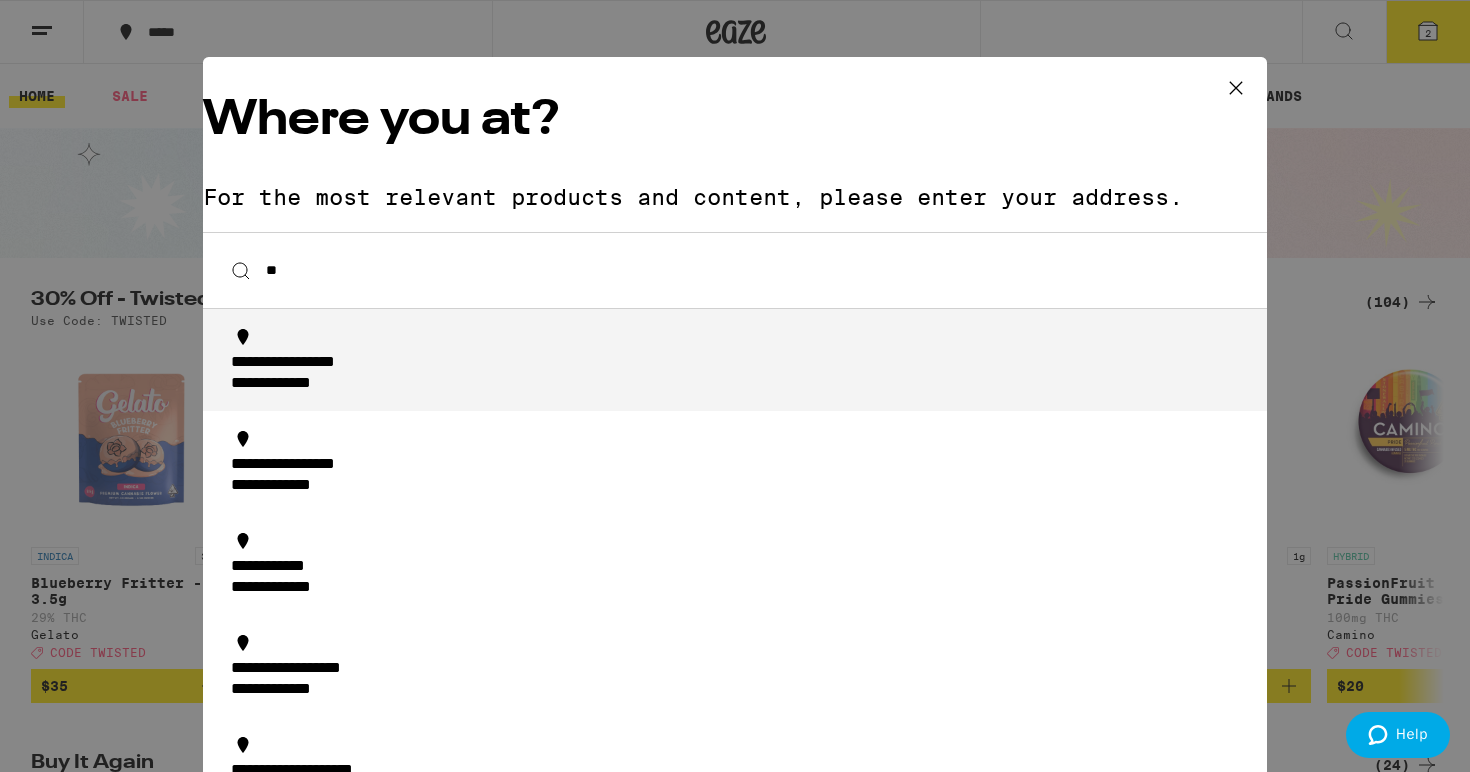 type on "*" 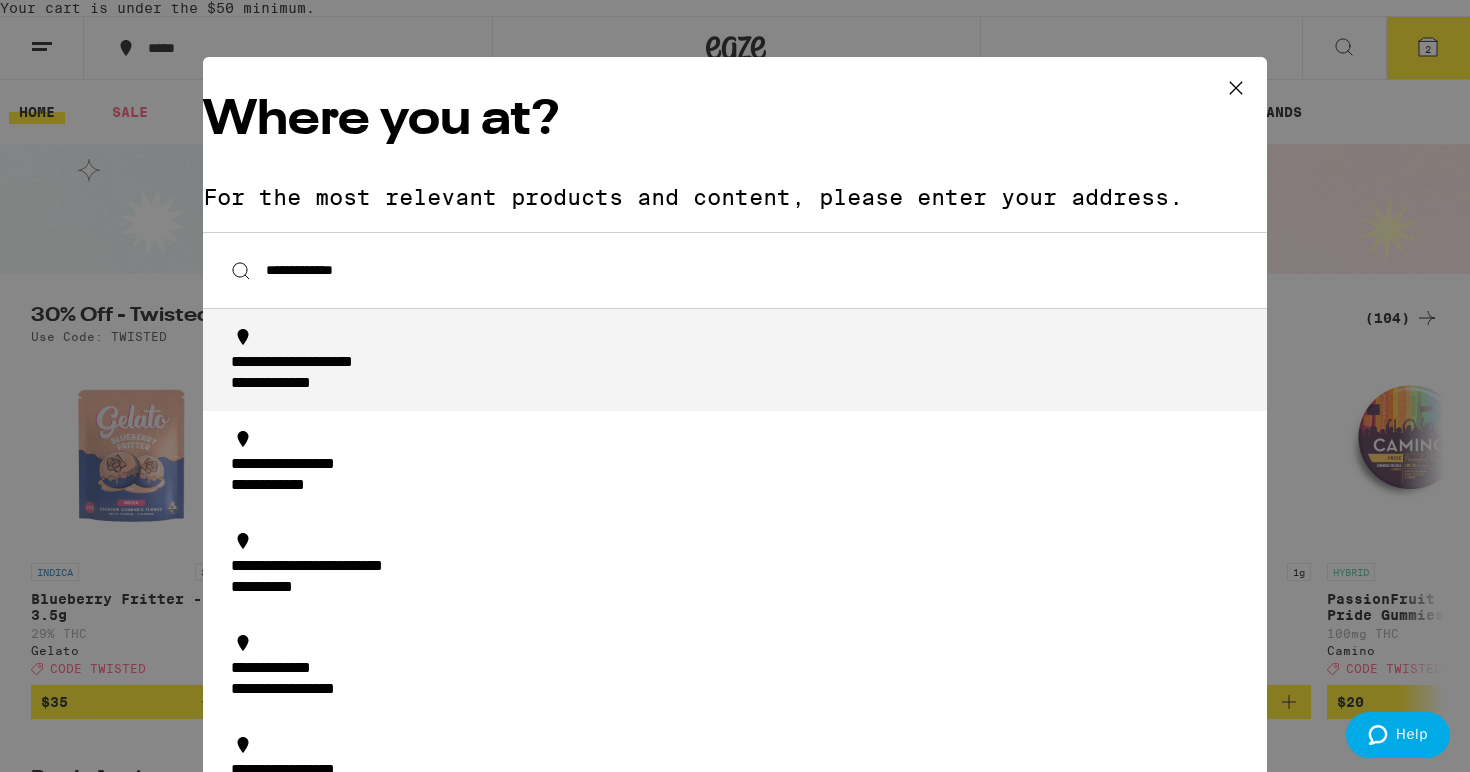 click on "**********" at bounding box center [334, 363] 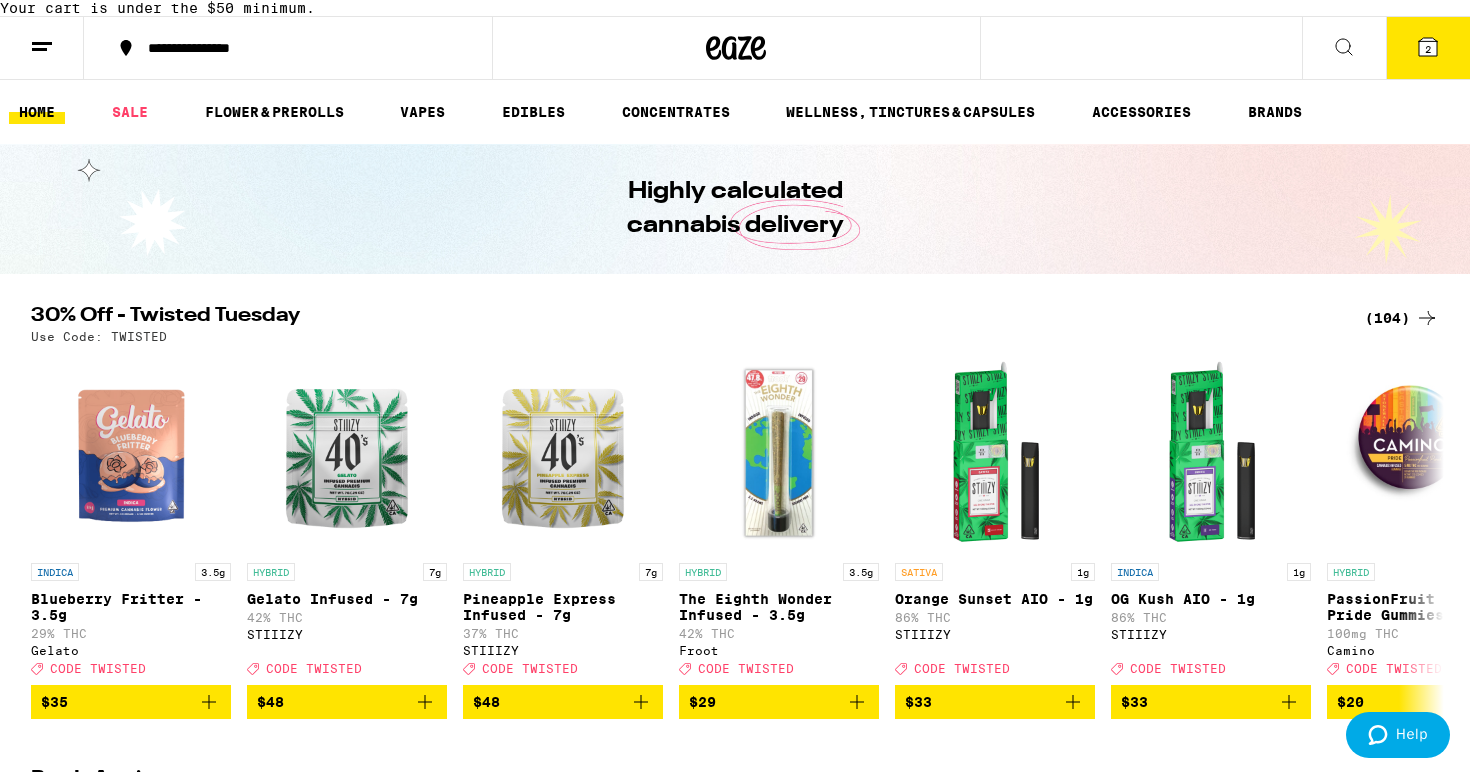 click 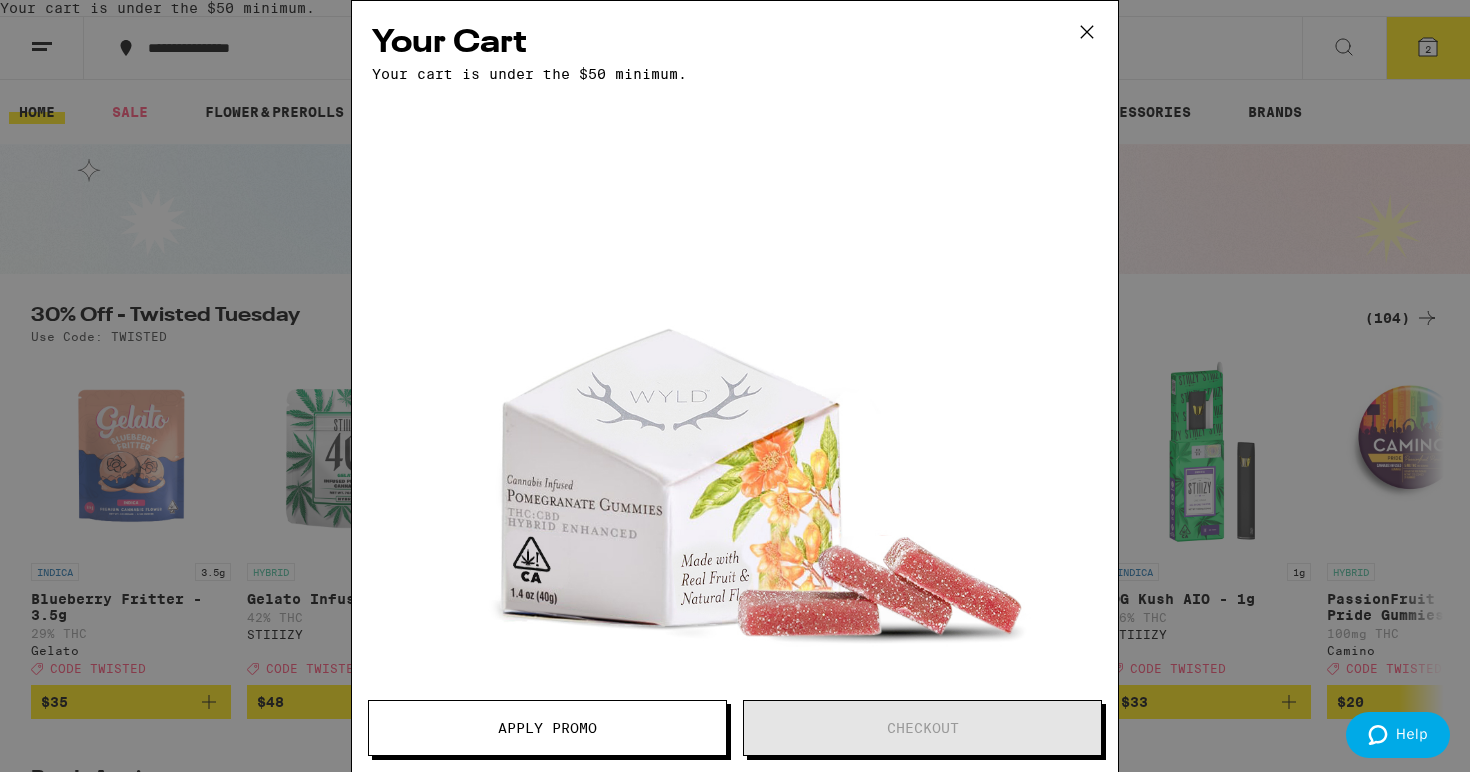 click 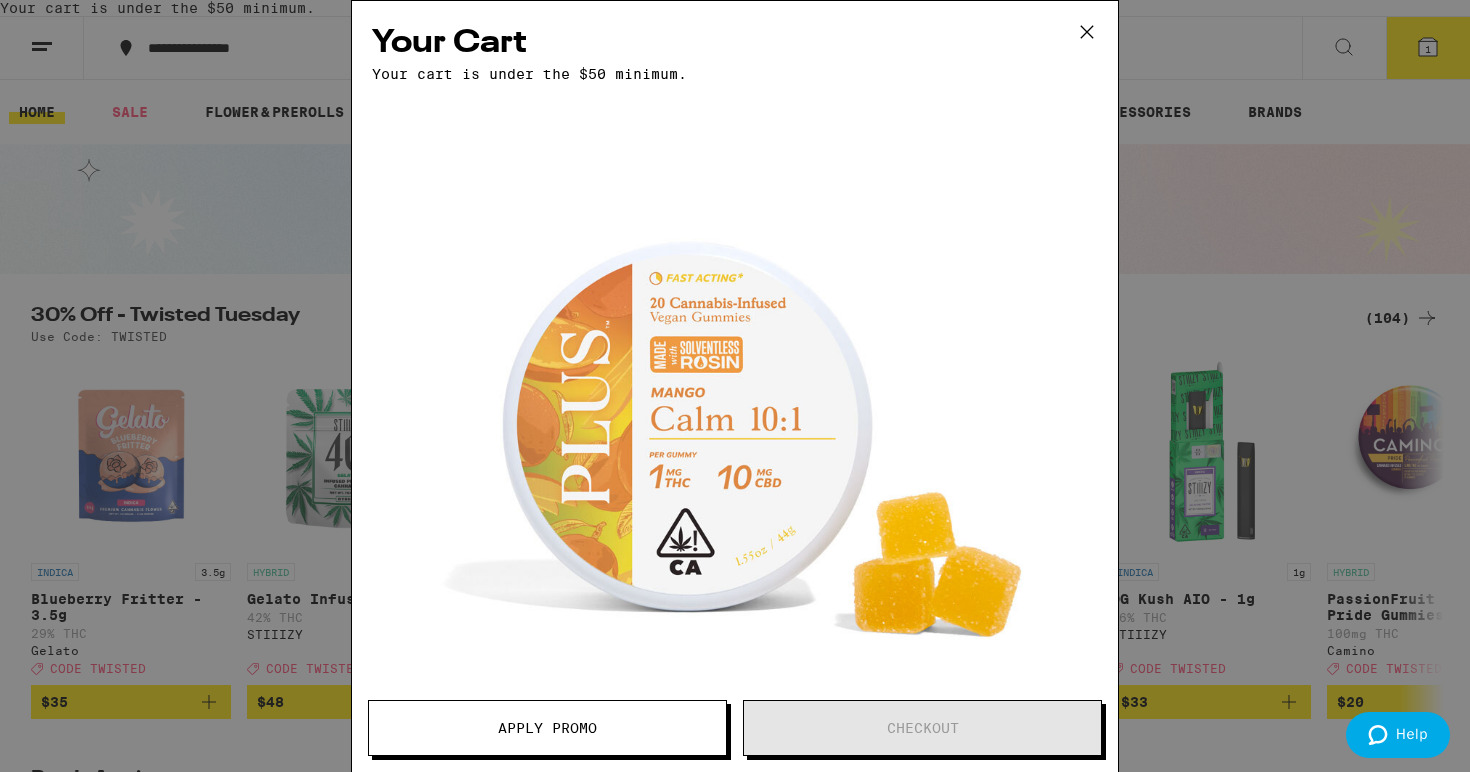 click 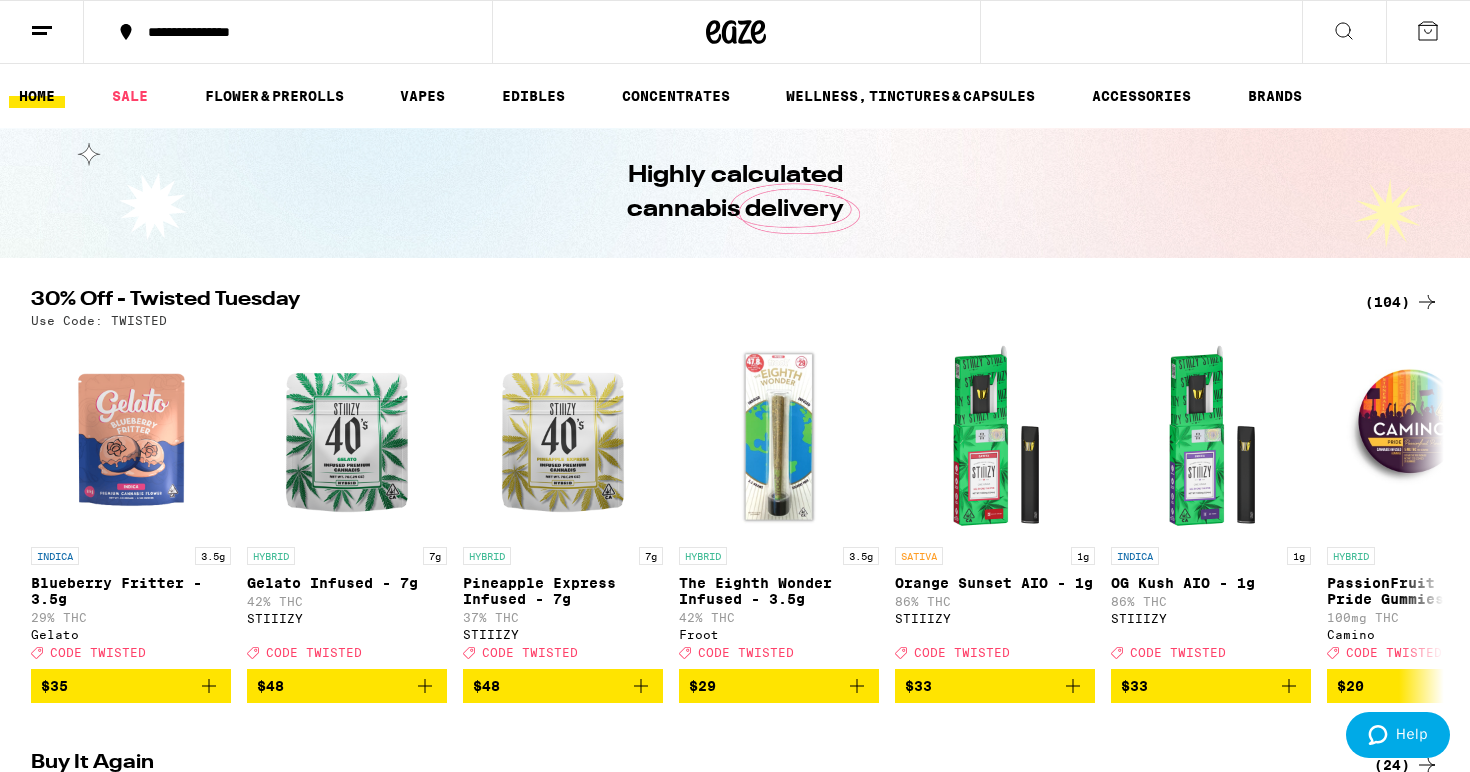scroll, scrollTop: 0, scrollLeft: 0, axis: both 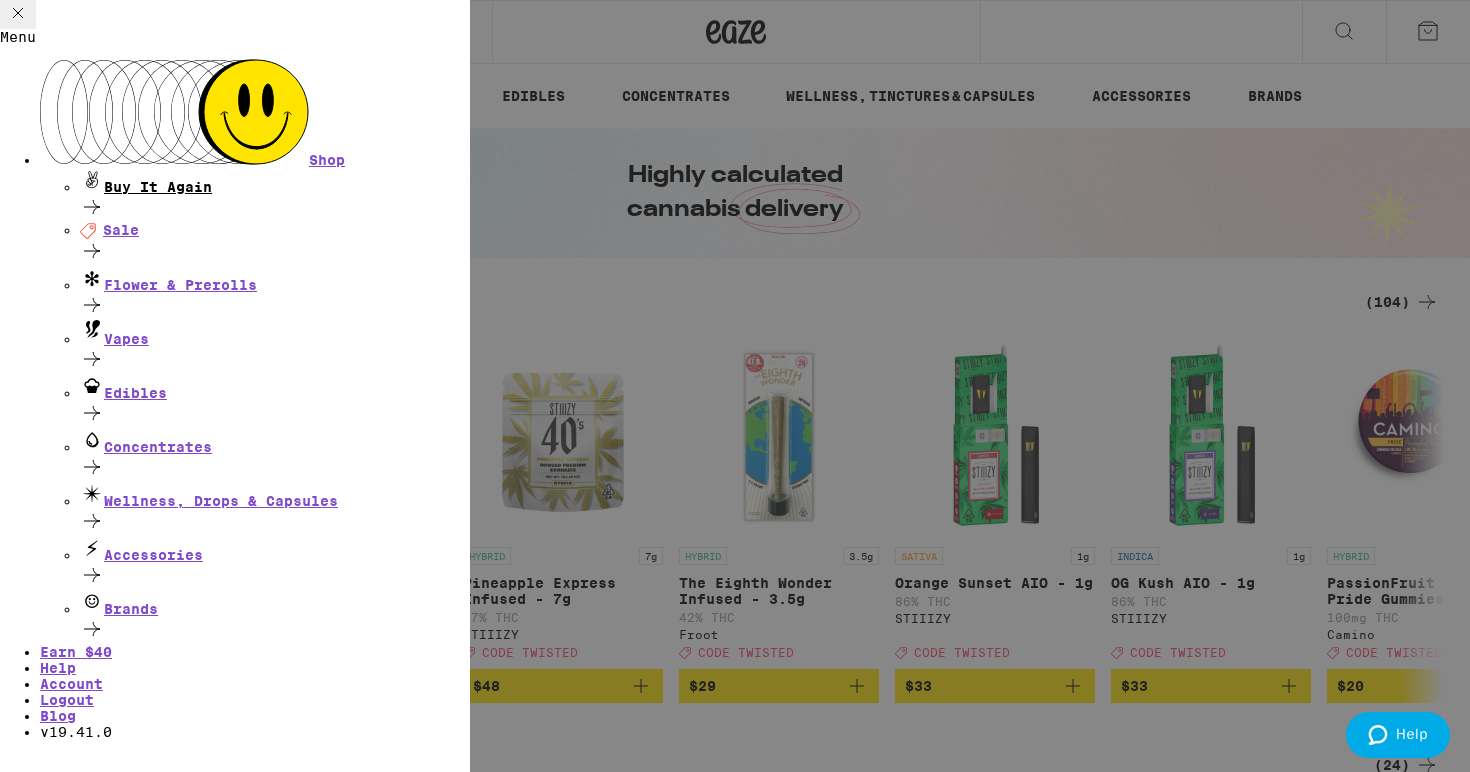 click on "Buy It Again" at bounding box center (275, 181) 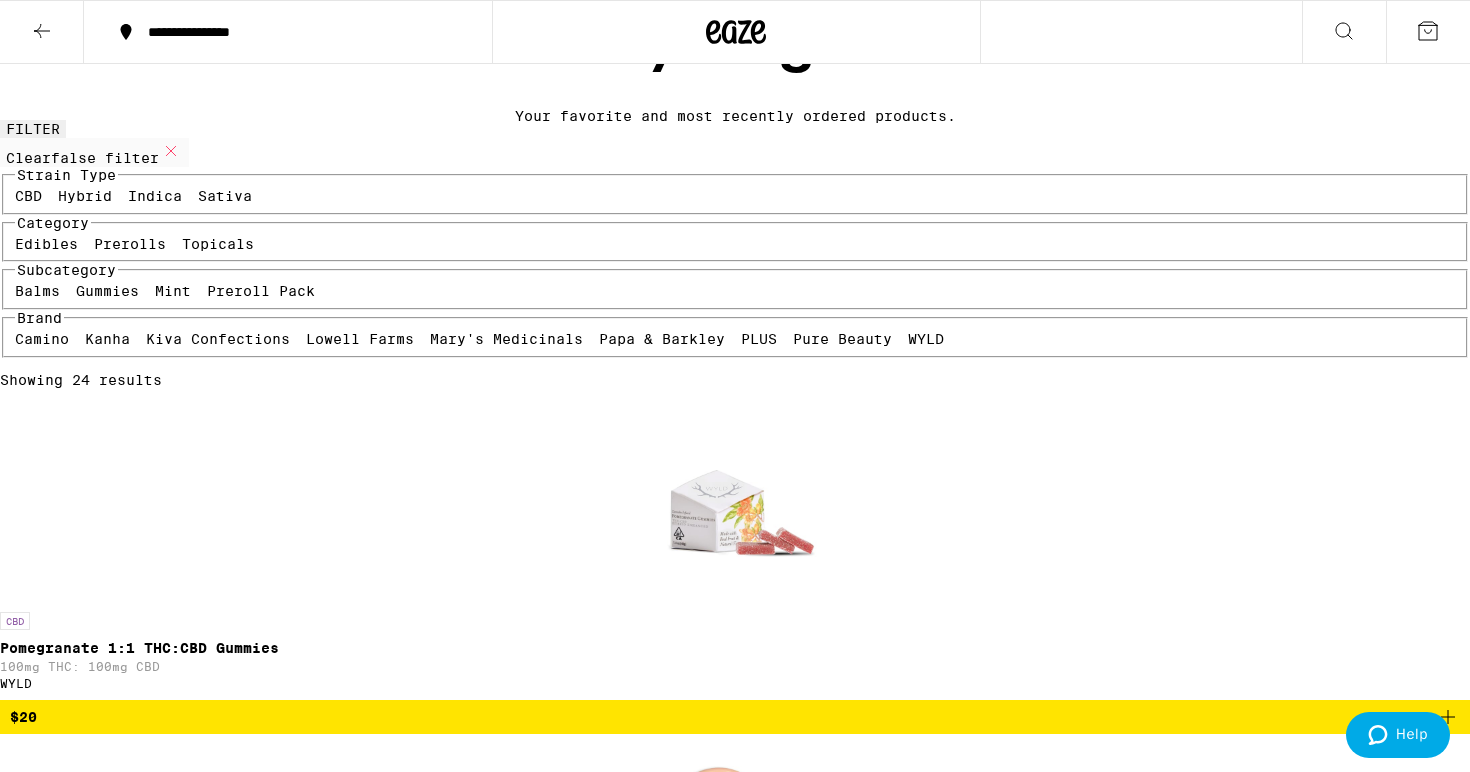 scroll, scrollTop: 0, scrollLeft: 0, axis: both 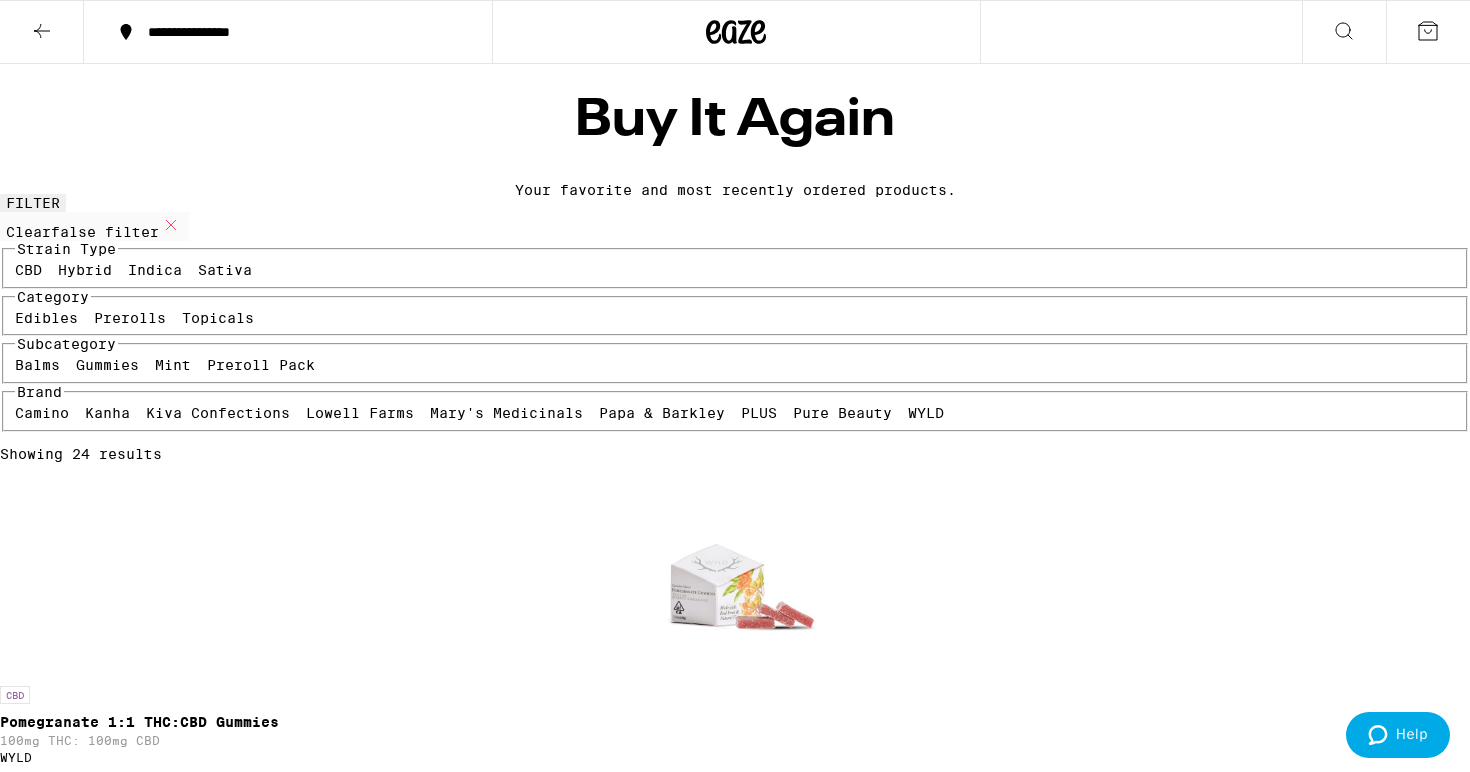 click at bounding box center [42, 32] 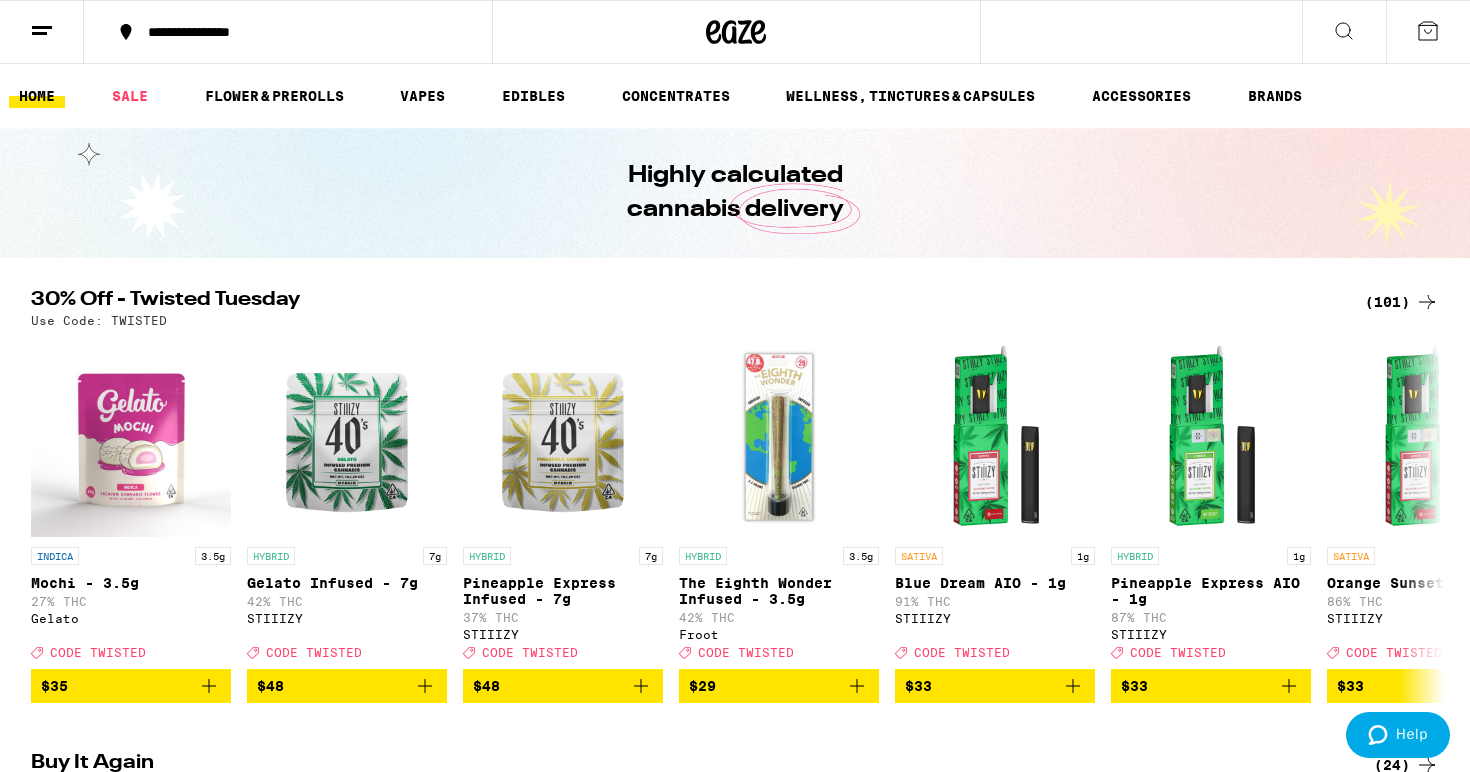click at bounding box center [42, 32] 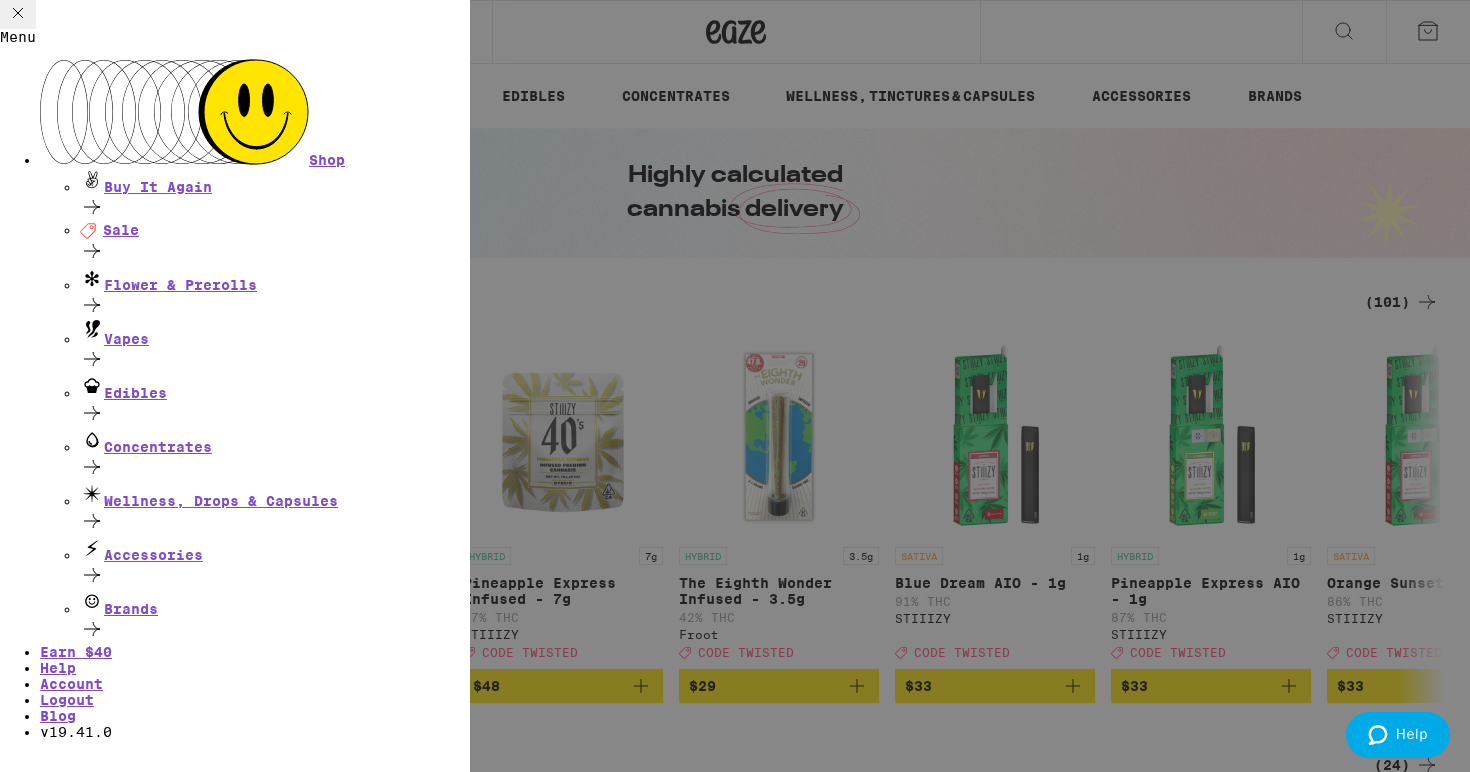 scroll, scrollTop: 0, scrollLeft: 0, axis: both 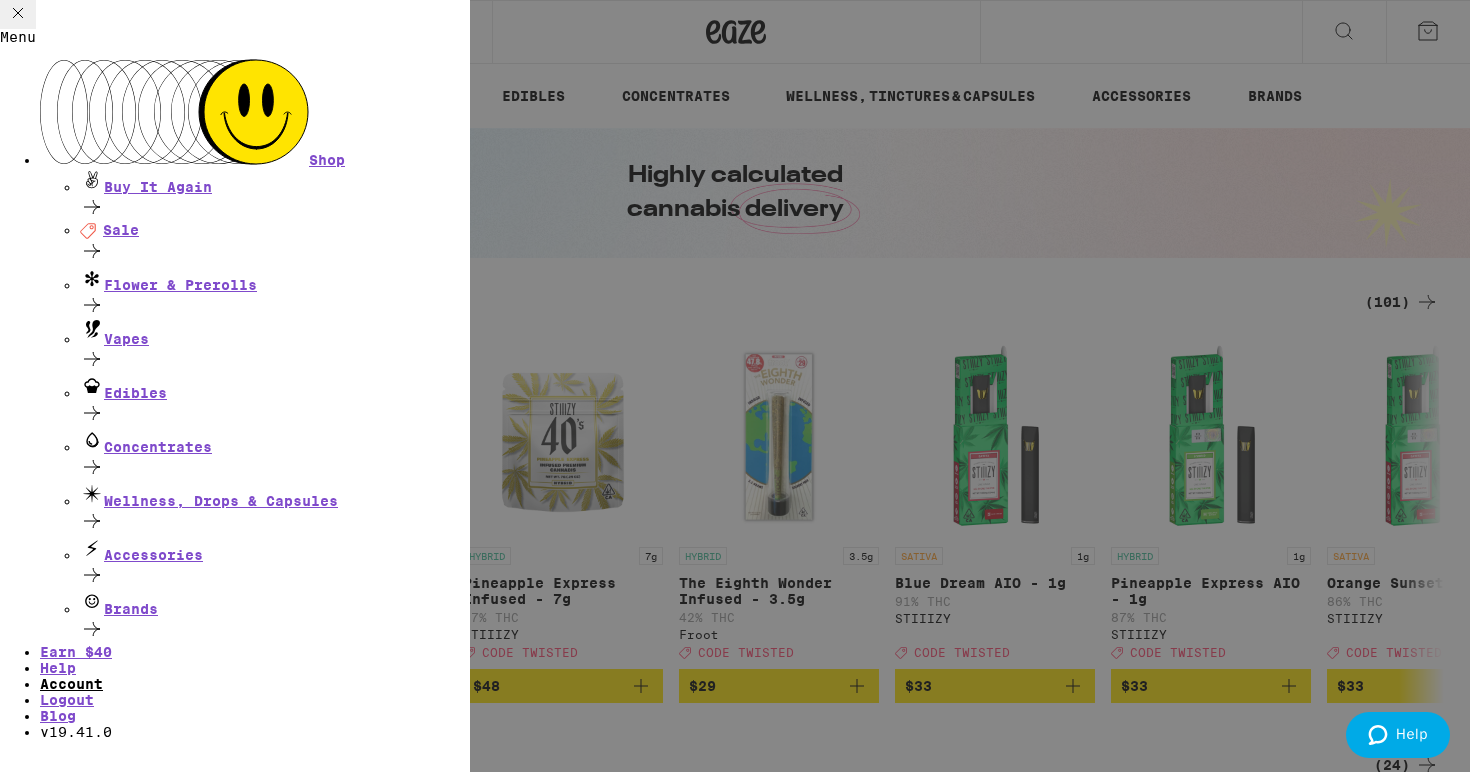 click on "Account" at bounding box center (71, 684) 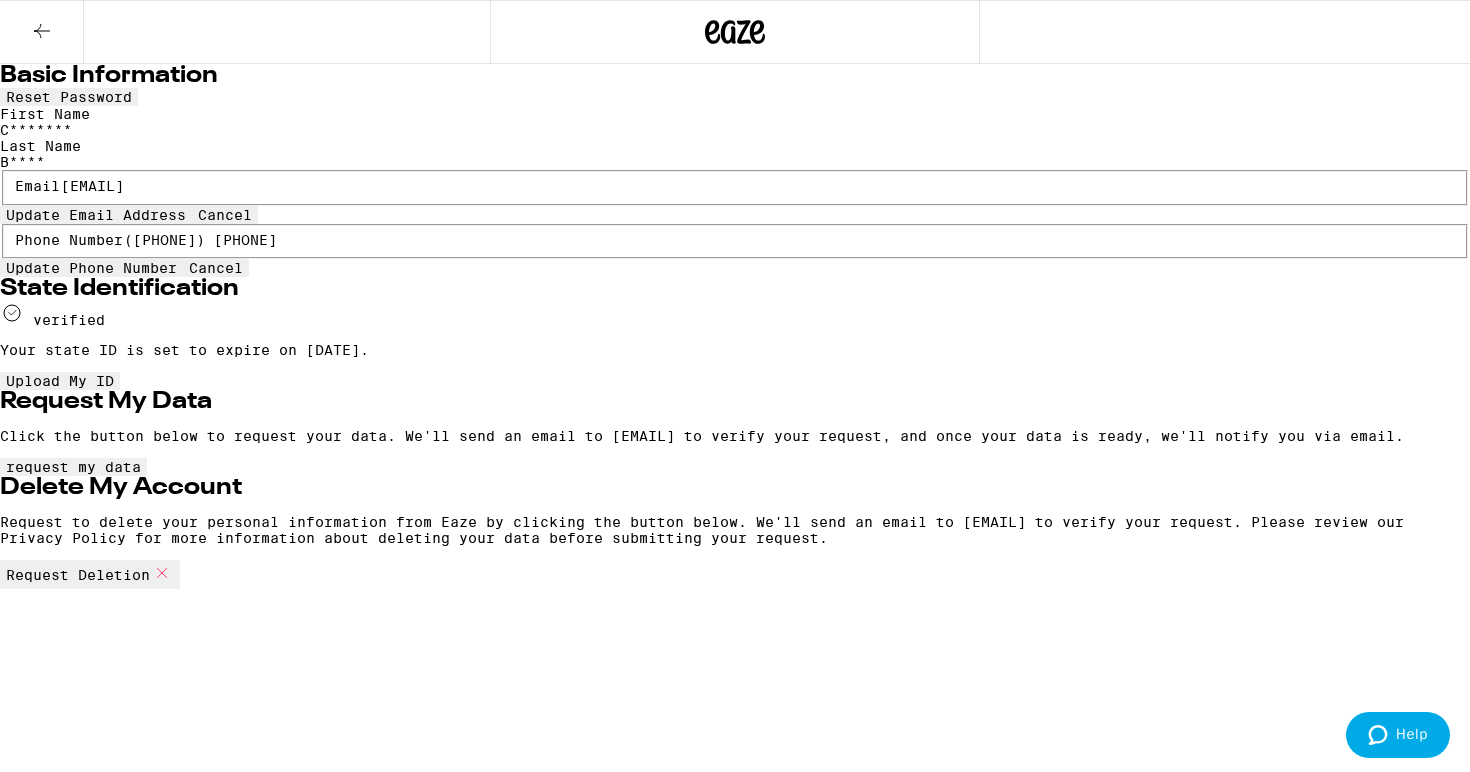 click 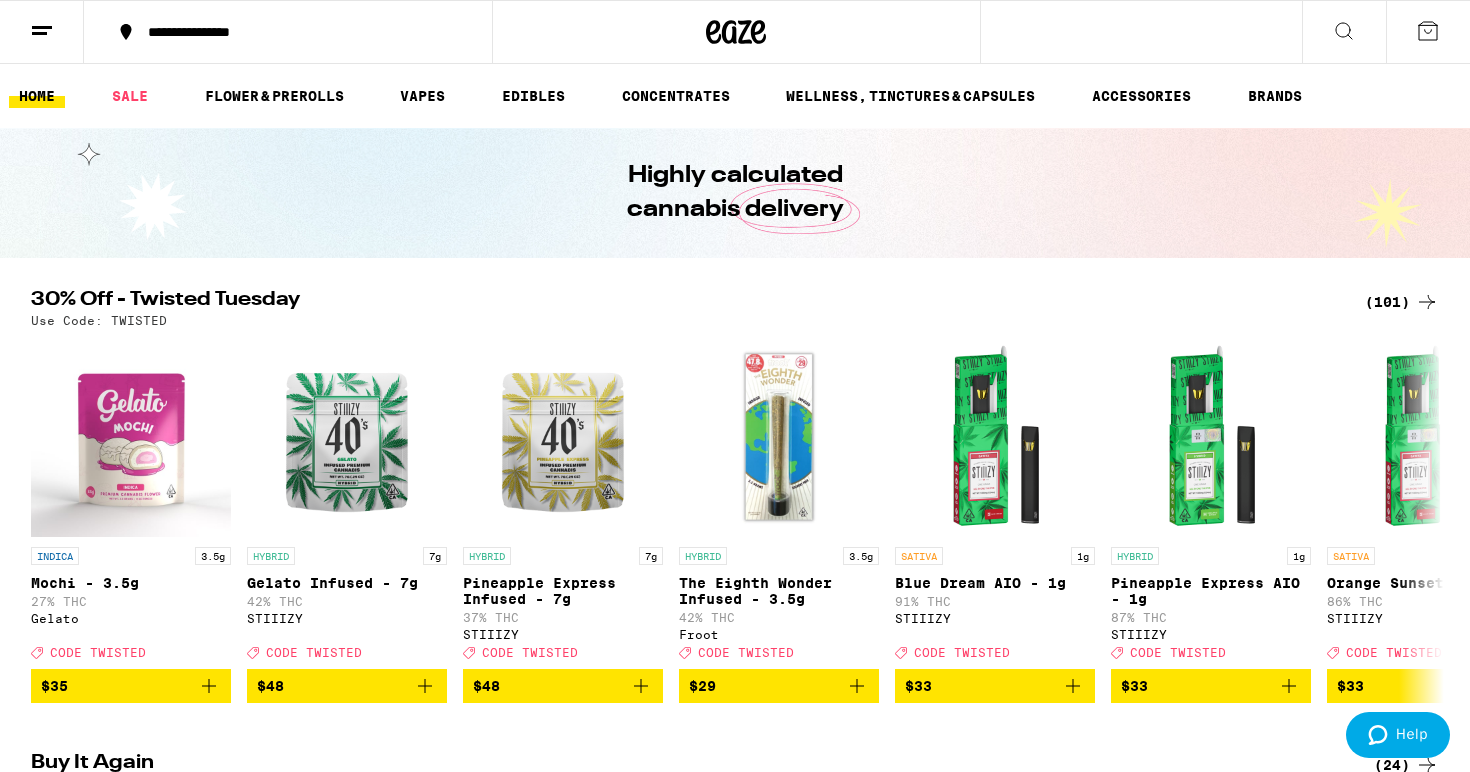 click 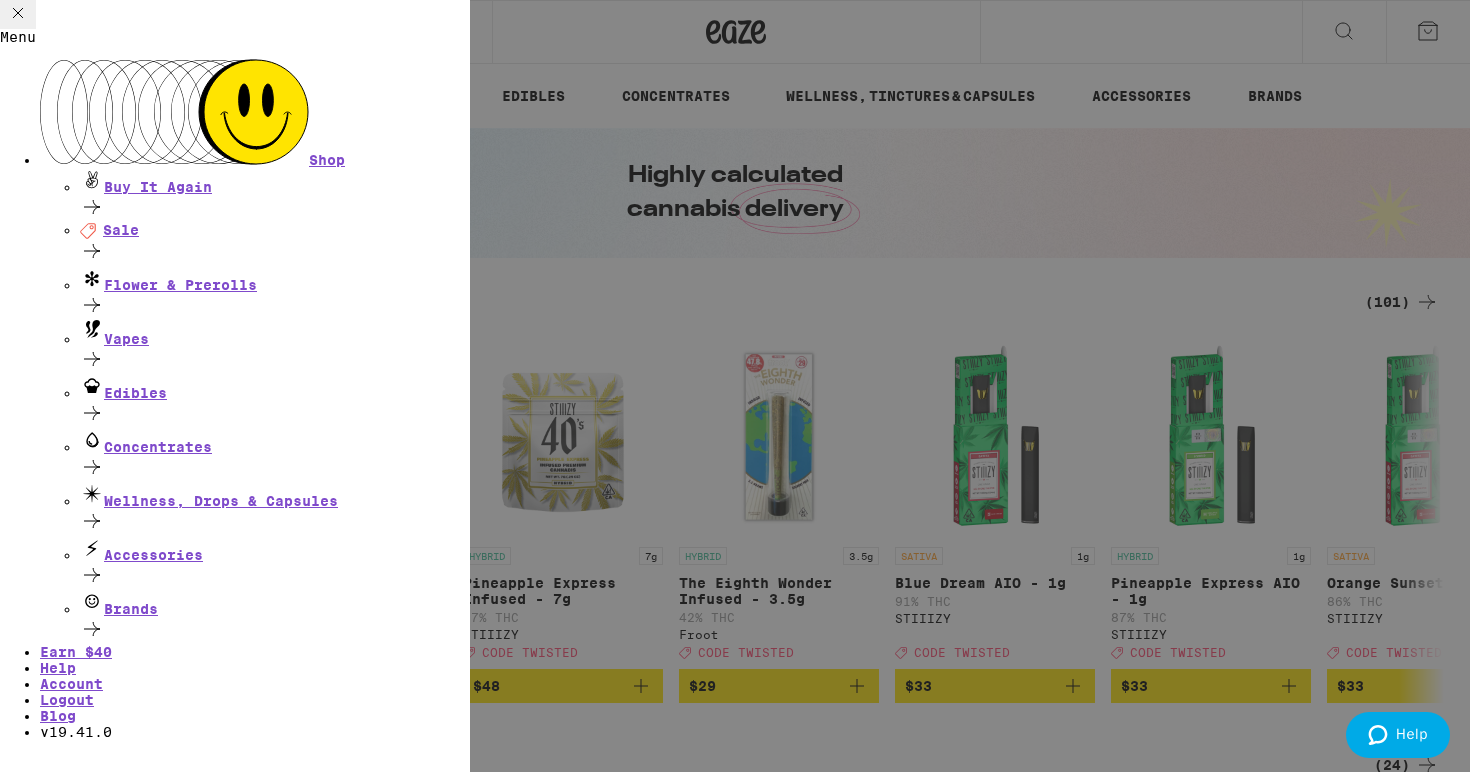 scroll, scrollTop: 0, scrollLeft: 0, axis: both 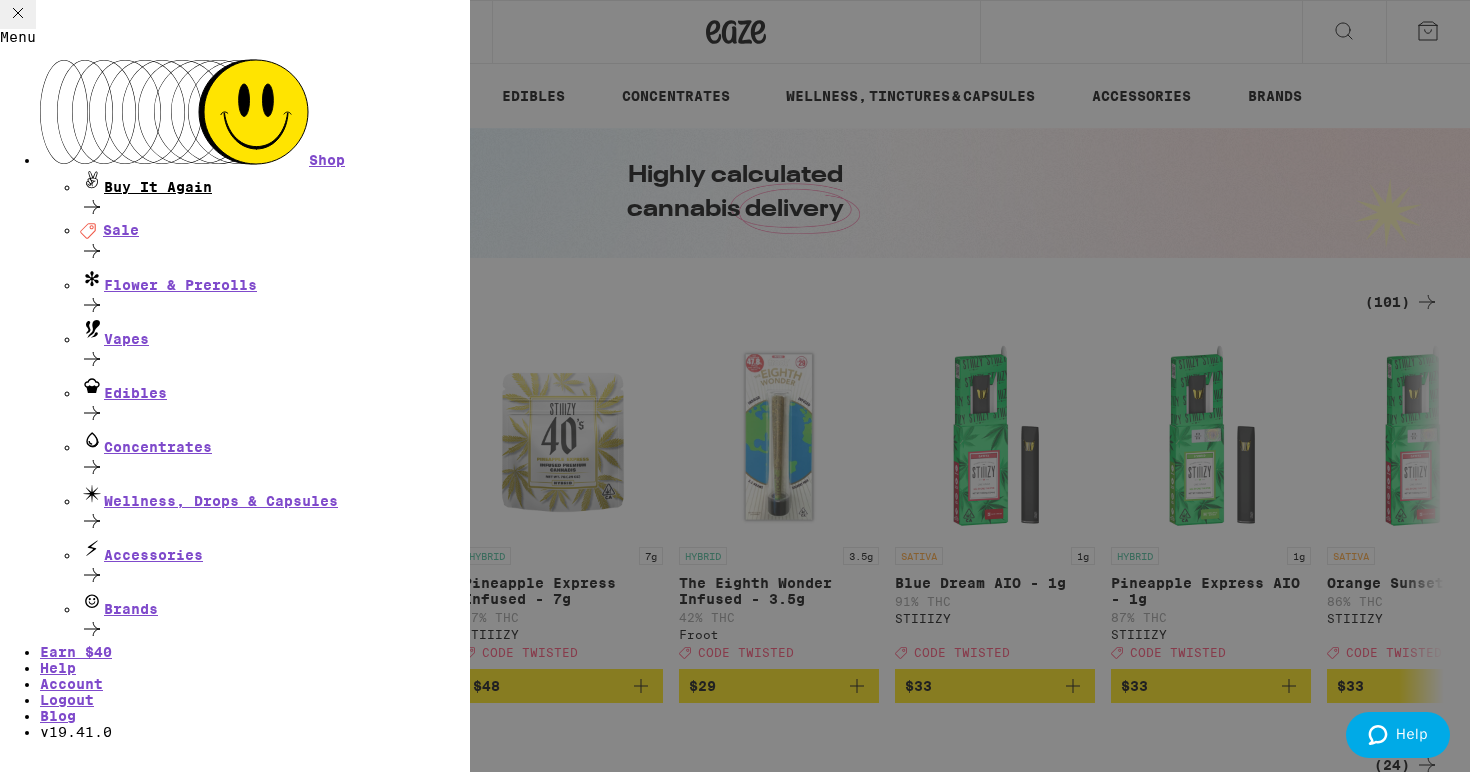 click on "Buy It Again" at bounding box center [275, 181] 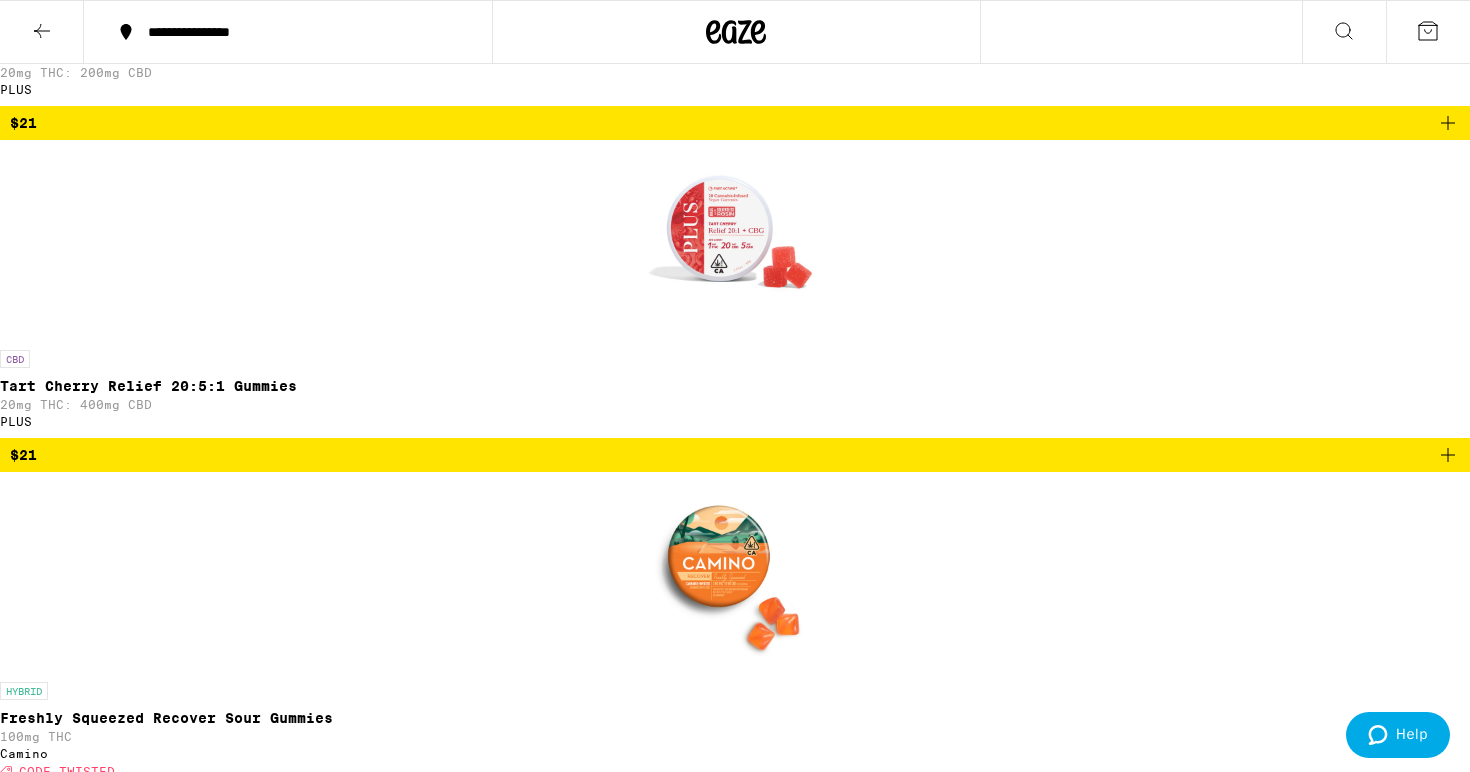 scroll, scrollTop: 1789, scrollLeft: 0, axis: vertical 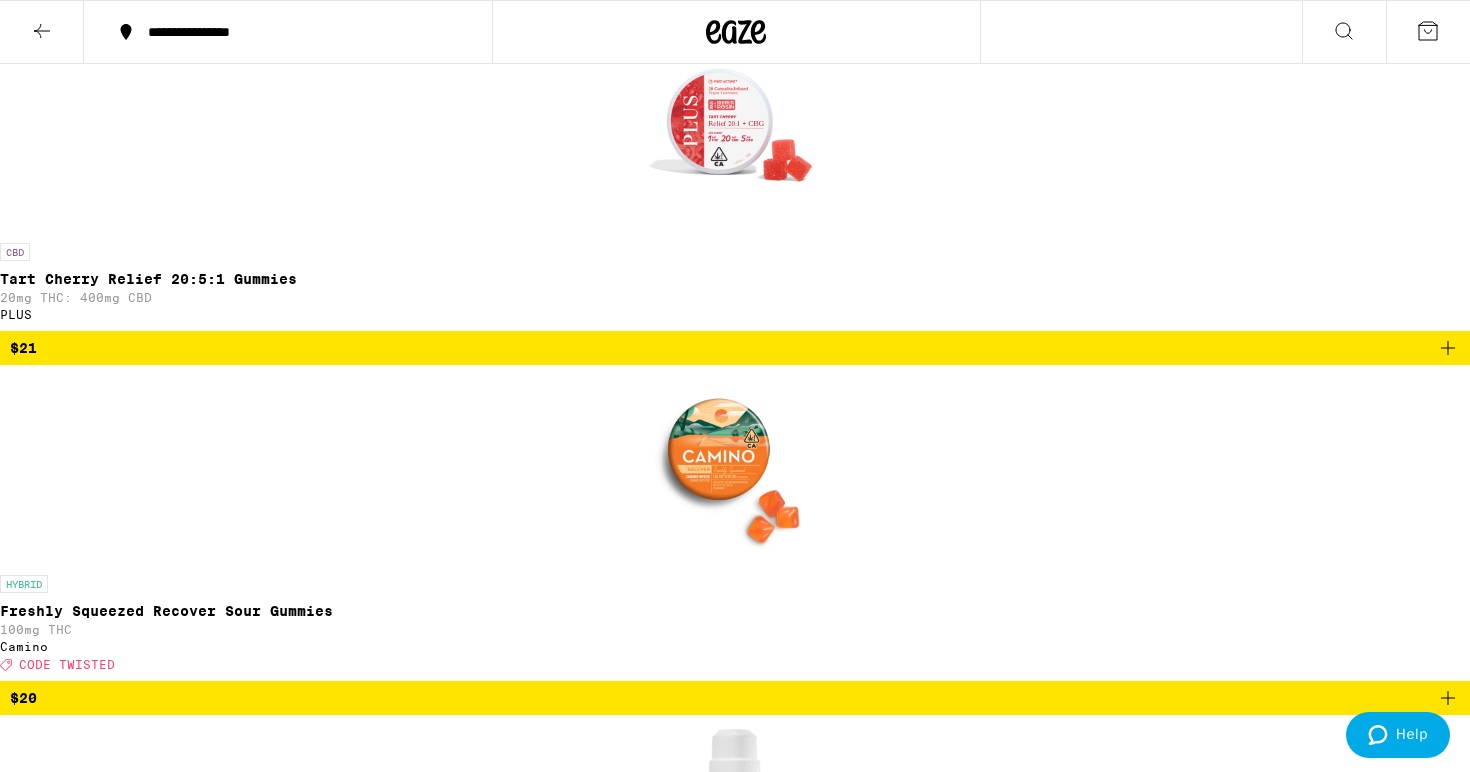 click at bounding box center [42, 32] 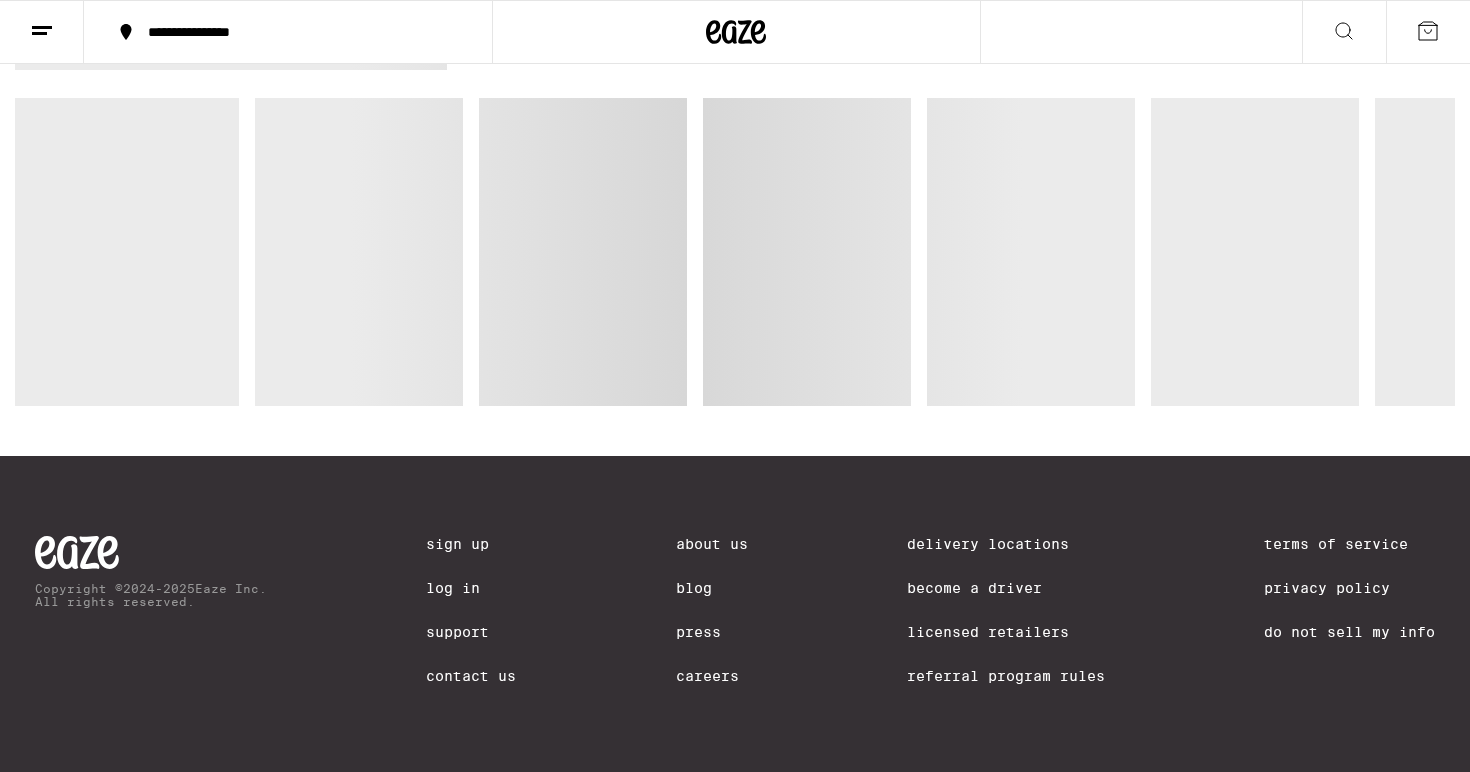 scroll, scrollTop: 0, scrollLeft: 0, axis: both 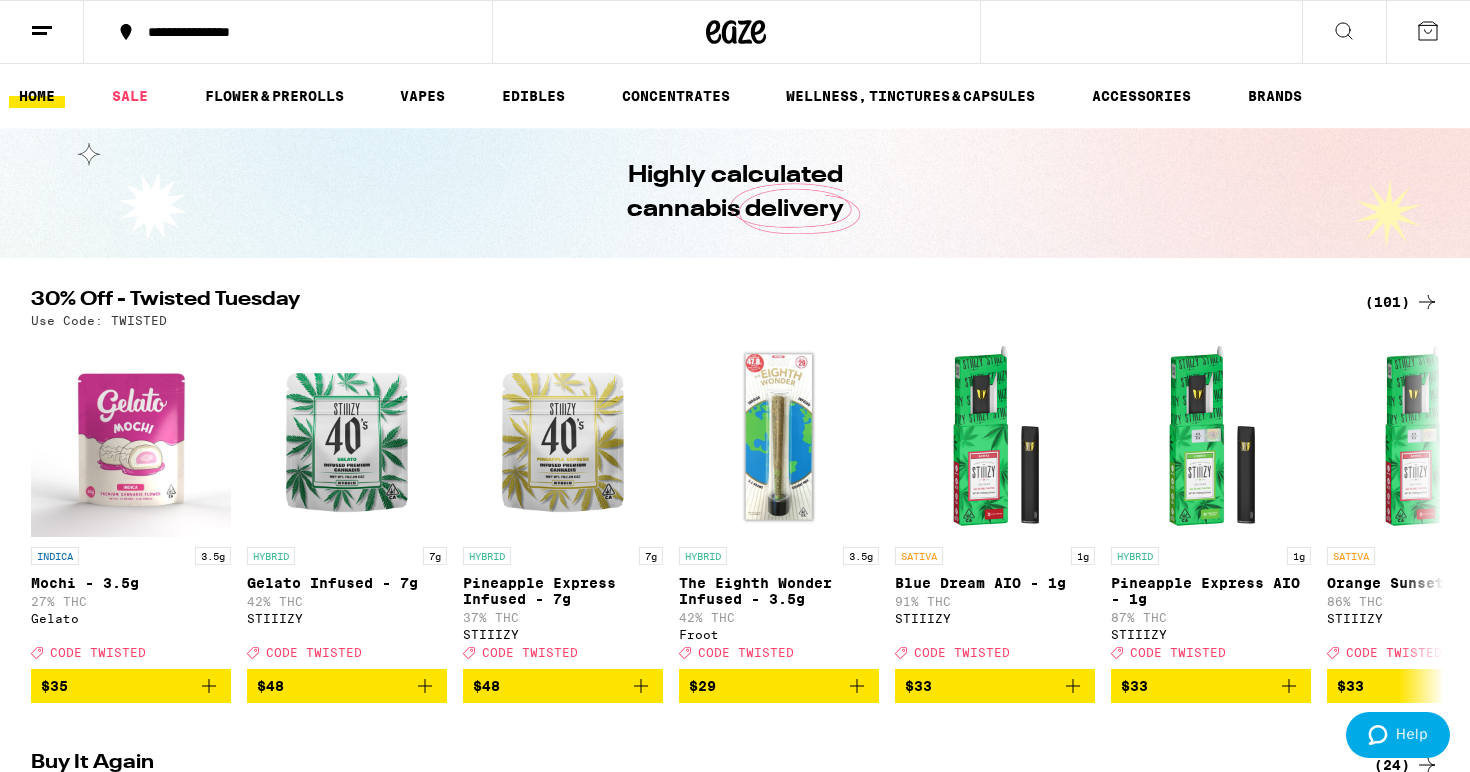 click at bounding box center [42, 32] 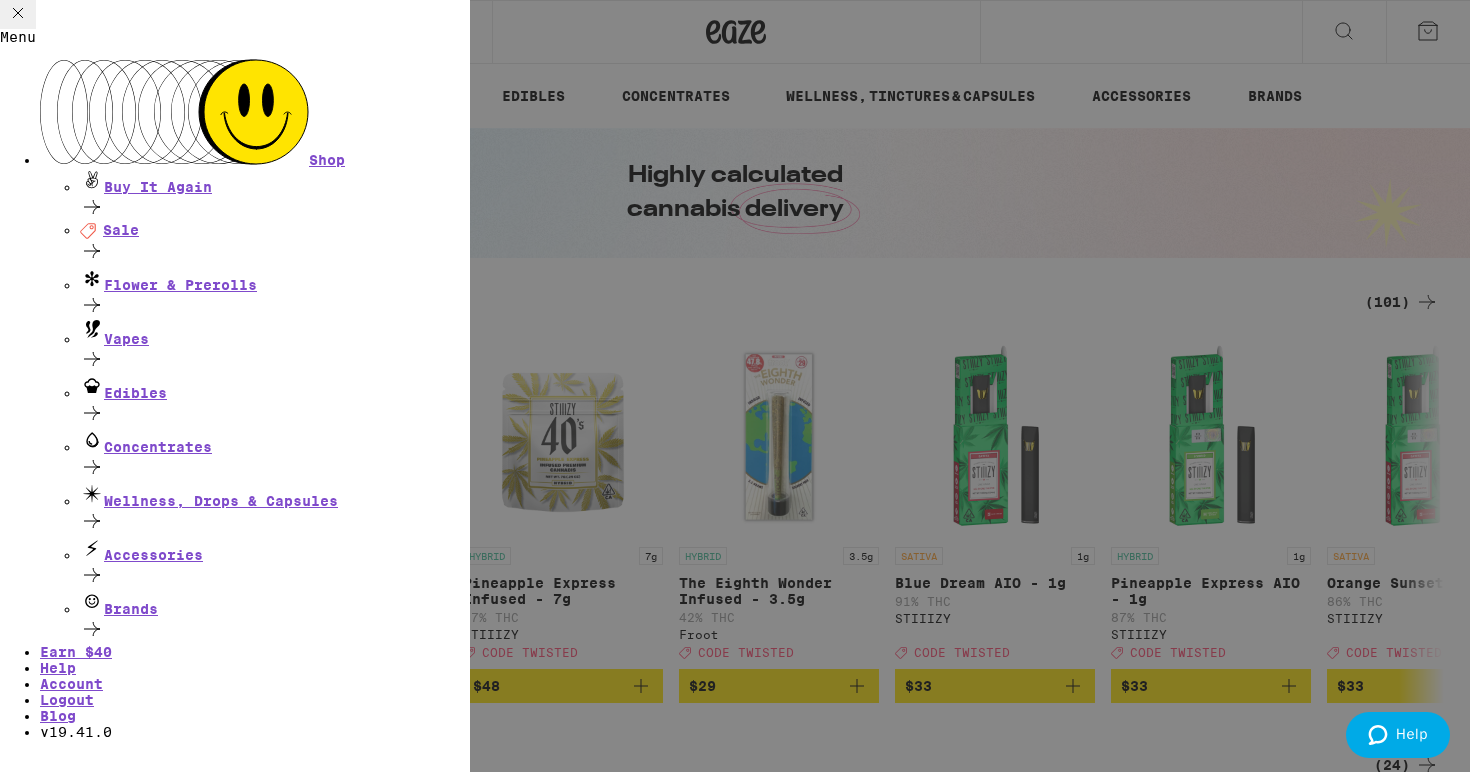 scroll, scrollTop: 0, scrollLeft: 0, axis: both 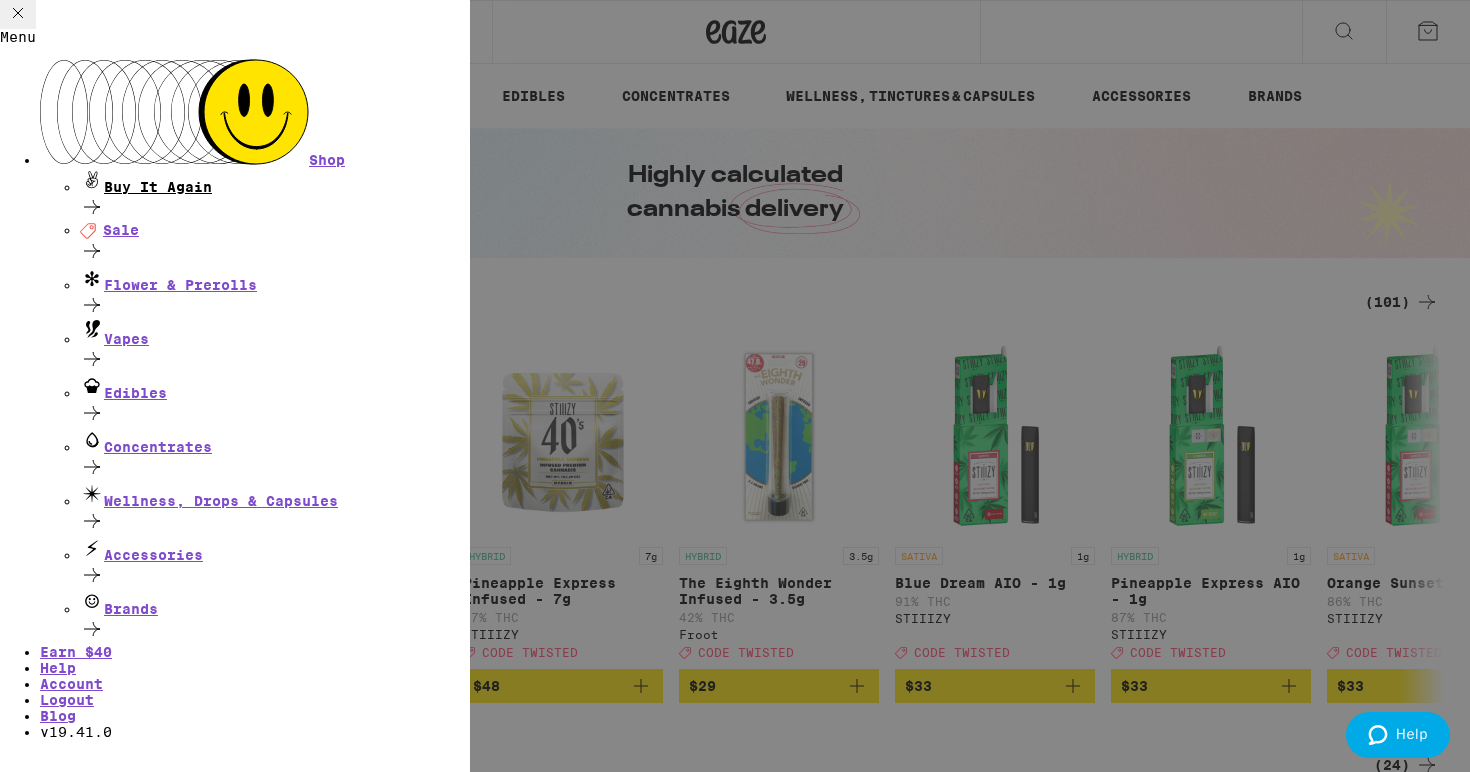 click on "Buy It Again" at bounding box center (275, 181) 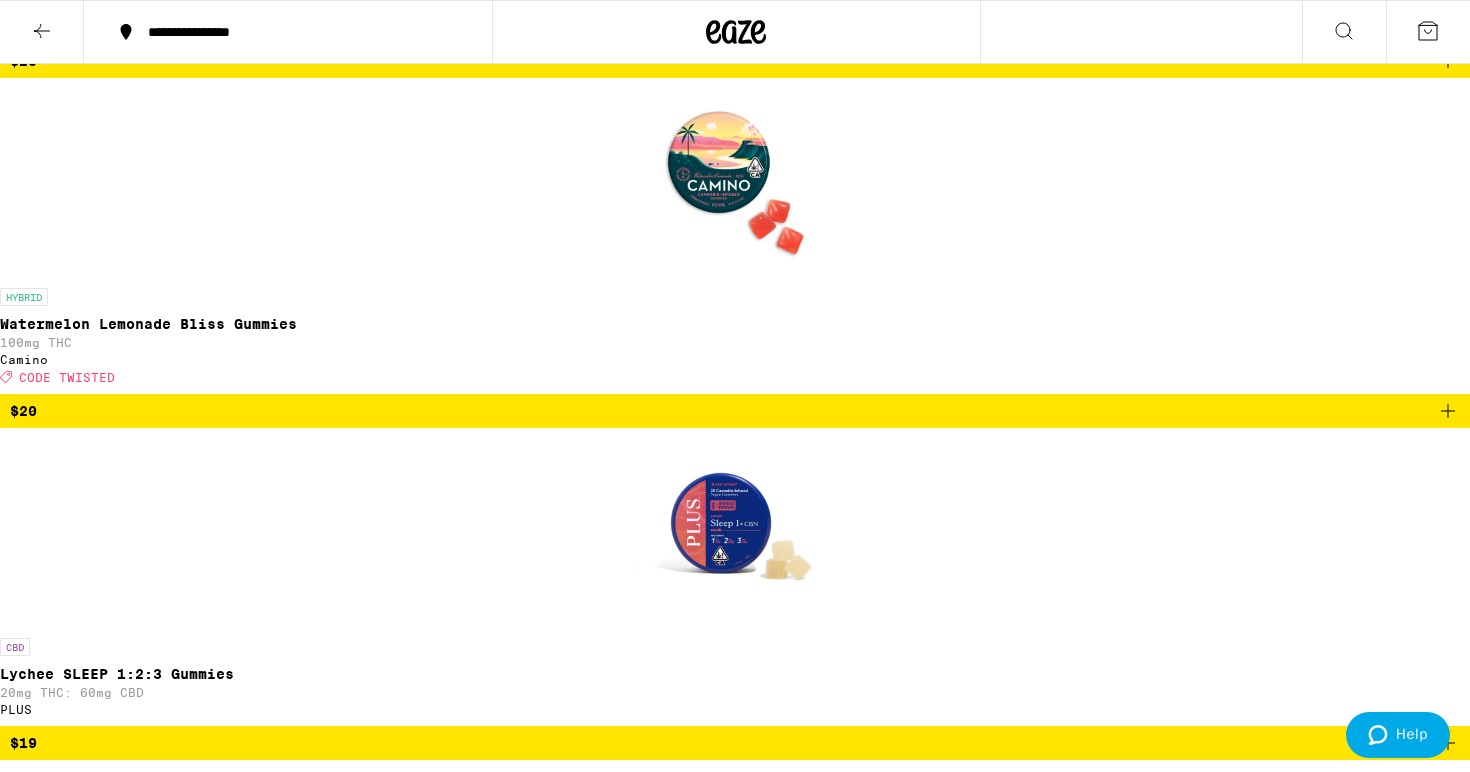 scroll, scrollTop: 0, scrollLeft: 0, axis: both 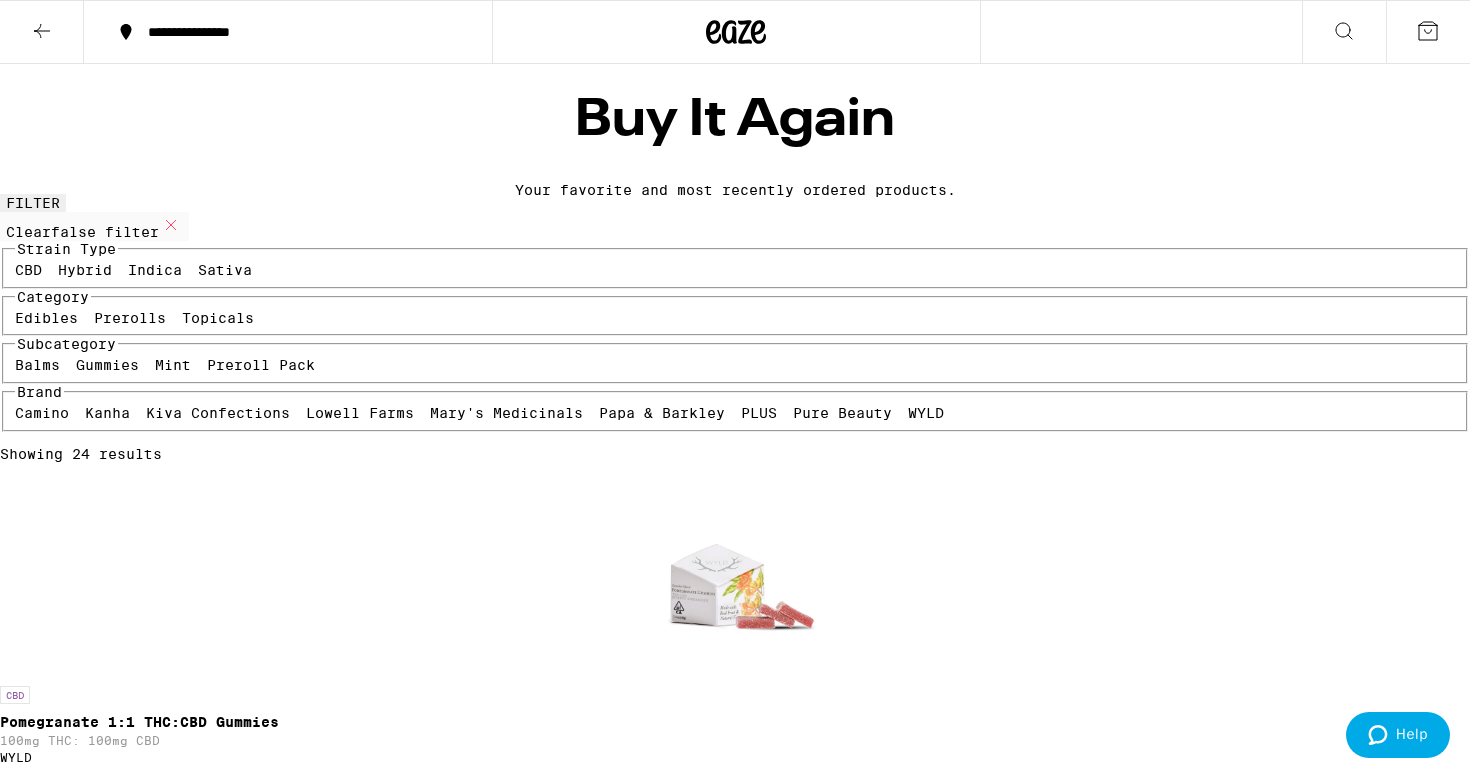 click 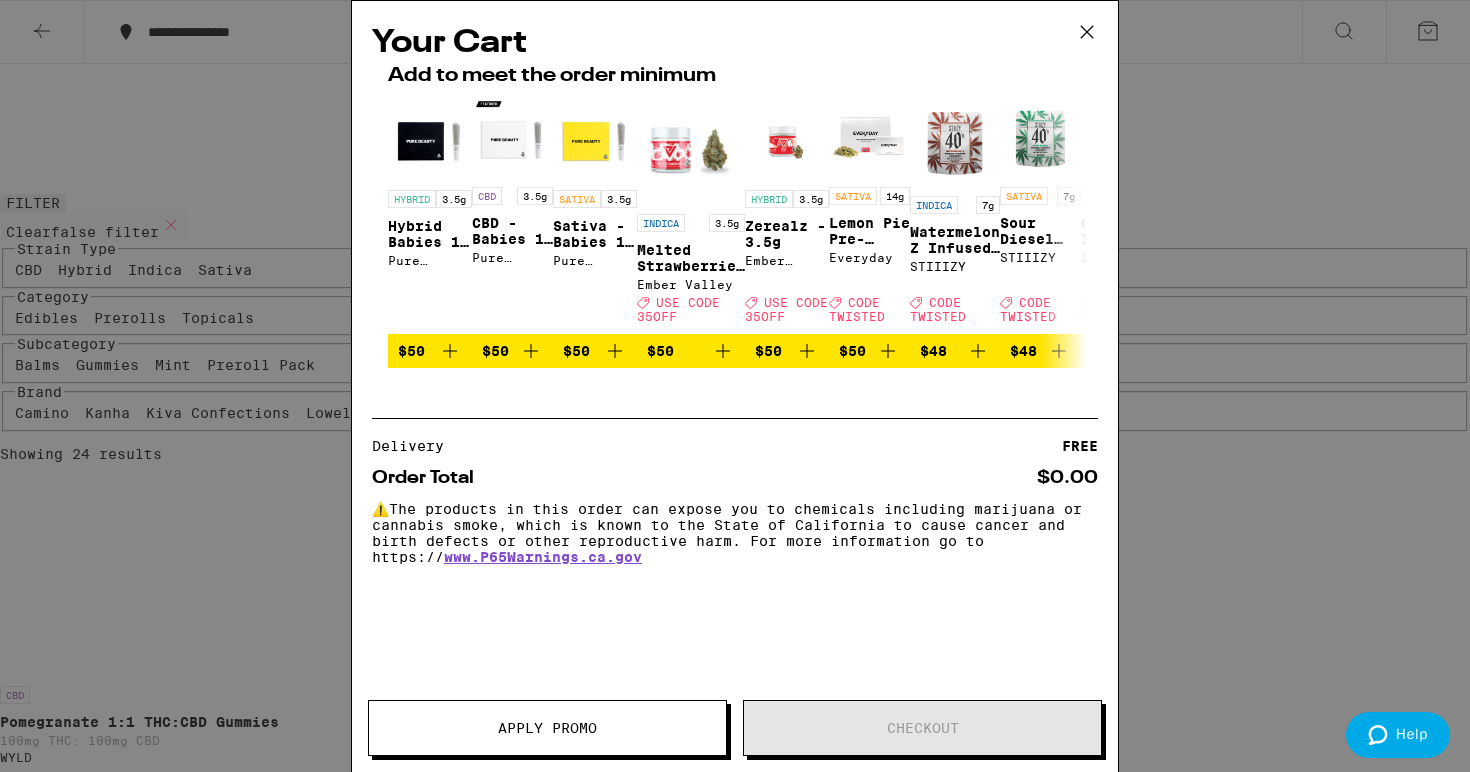 click on "Your Cart Add to meet the order minimum HYBRID 3.5g Hybrid Babies 10 Pack - 3.5g Pure Beauty $50 CBD 3.5g CBD - Babies 10 Pack - 3.5g Pure Beauty $50 SATIVA 3.5g Sativa - Babies 10 Pack - 3.5g Pure Beauty $50 INDICA 3.5g Melted Strawberries - 3.5g Ember Valley Deal Created with Sketch. USE CODE 35OFF $50 HYBRID 3.5g Zerealz - 3.5g Ember Valley Deal Created with Sketch. USE CODE 35OFF $50 SATIVA 14g Lemon Pie Pre-Ground - 14g Everyday Deal Created with Sketch. CODE TWISTED $50 INDICA 7g Watermelon Z Infused - 7g STIIIZY Deal Created with Sketch. CODE TWISTED $48 SATIVA 7g Sour Diesel Infused - 7g STIIIZY Deal Created with Sketch. CODE TWISTED $48 HYBRID 7g Gelato Infused - 7g STIIIZY Deal Created with Sketch. CODE TWISTED $48 HYBRID 7g Pineapple Express Infused - 7g STIIIZY Deal Created with Sketch. CODE TWISTED $48 Delivery FREE Order Total $0.00 ⚠️ www.P65Warnings.ca.gov Apply Promo Checkout" at bounding box center [735, 386] 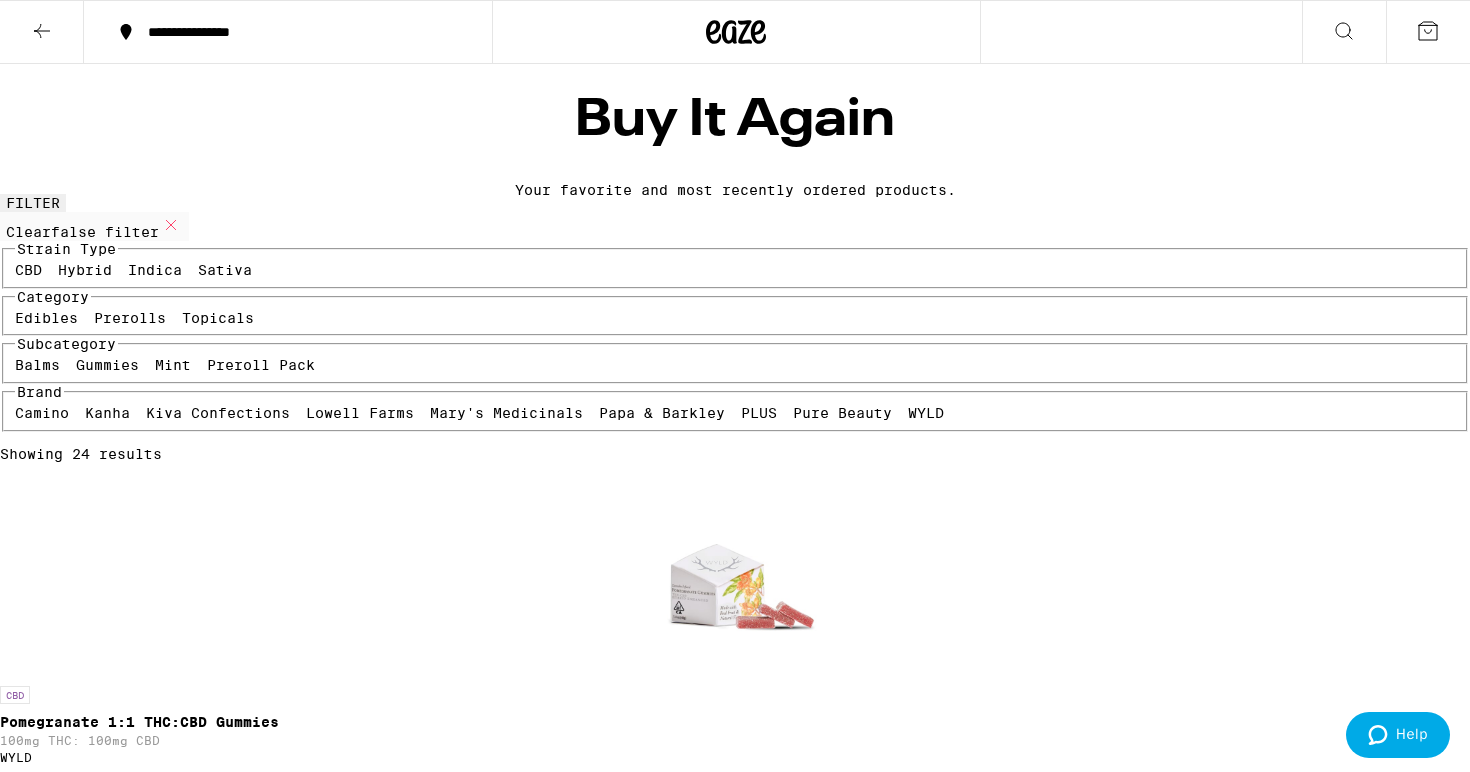 click on "**********" at bounding box center [300, 32] 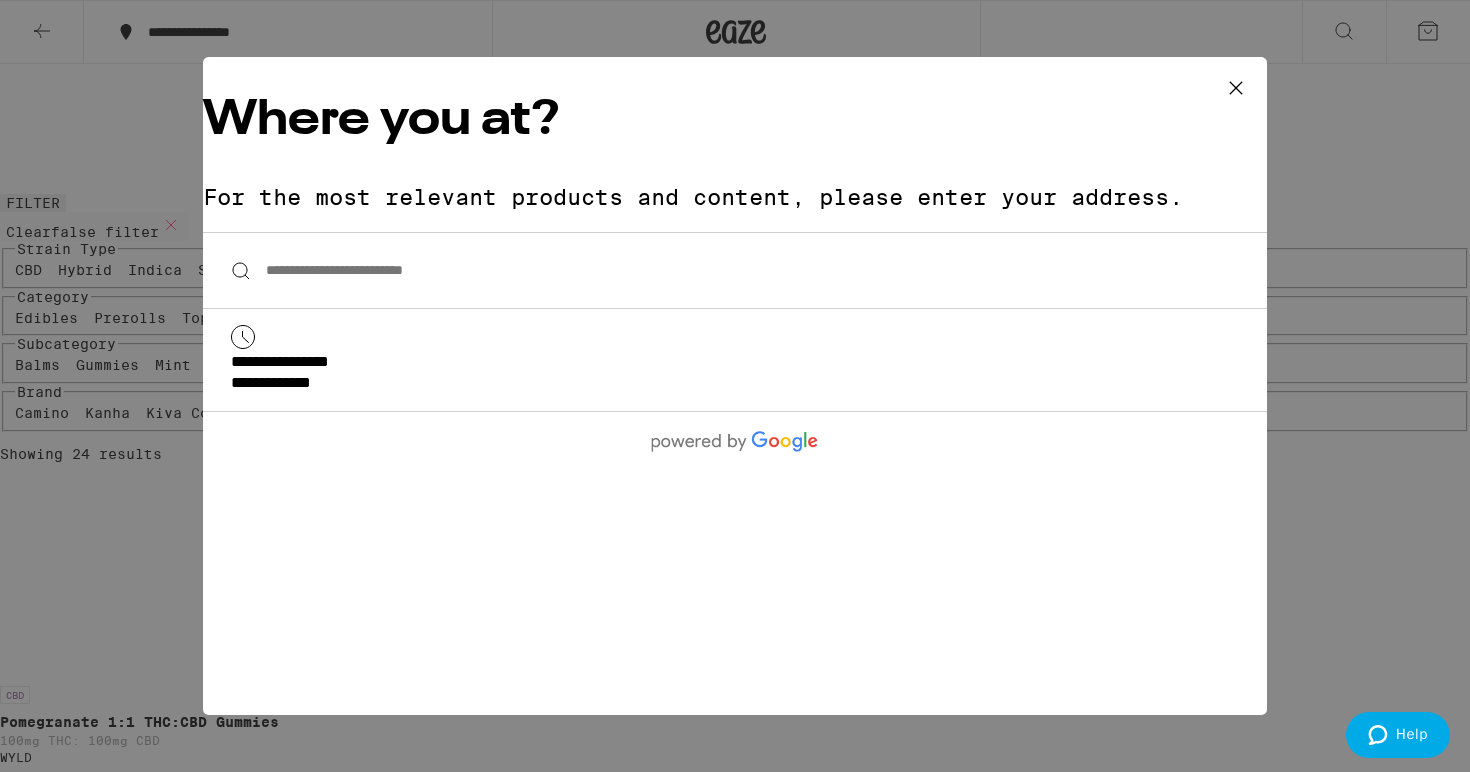 click on "Where you at? For the most relevant products and content, please enter your address." at bounding box center [735, 153] 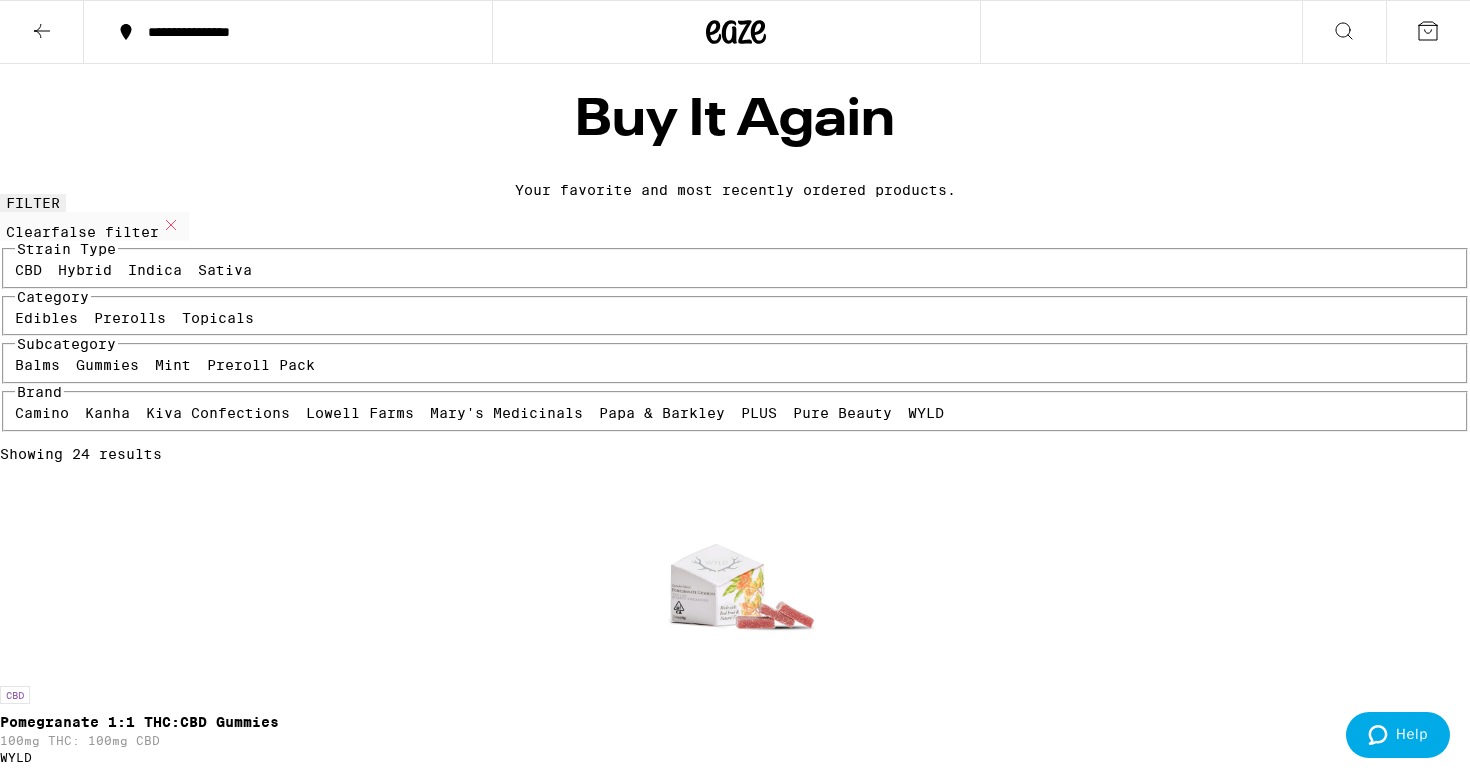 click at bounding box center (736, 32) 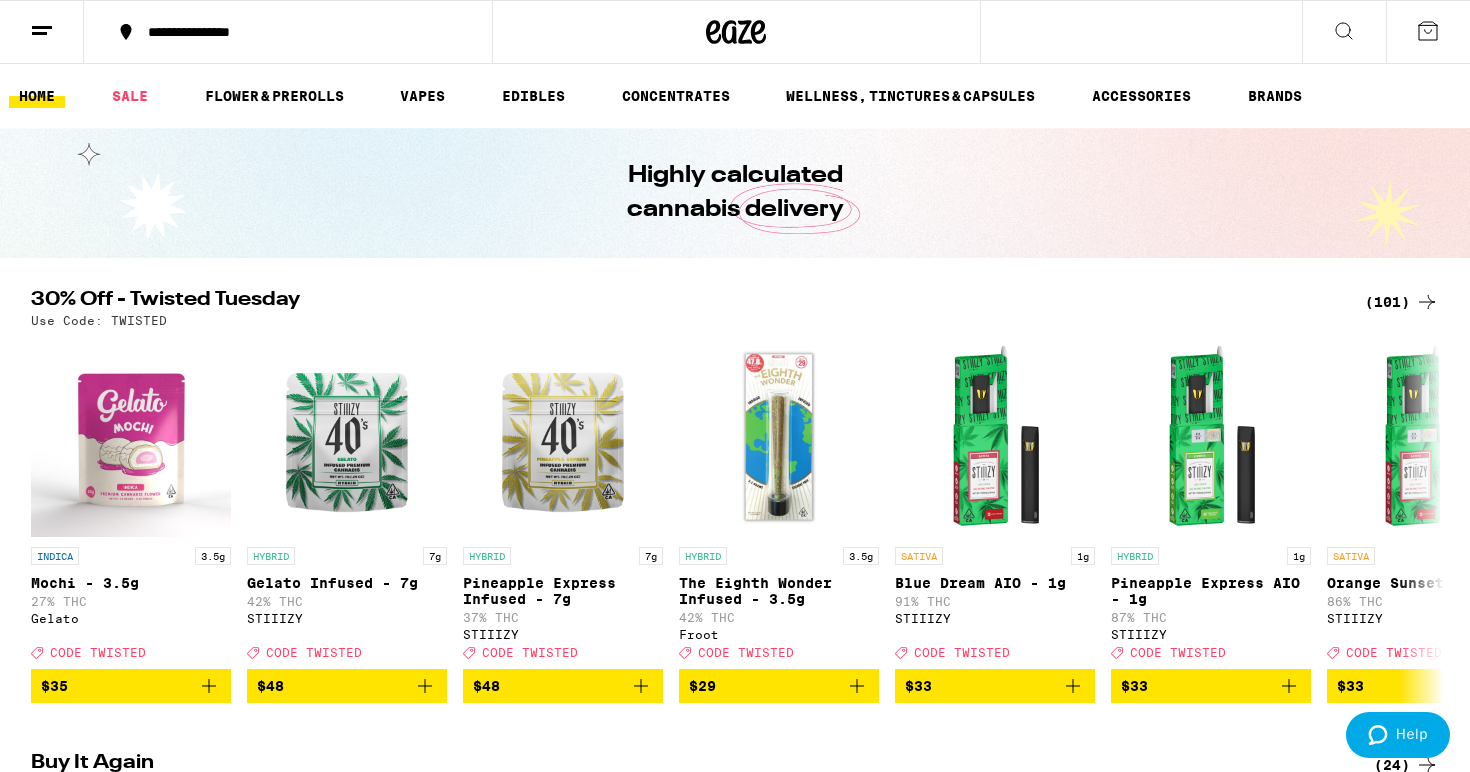 scroll, scrollTop: 0, scrollLeft: 0, axis: both 